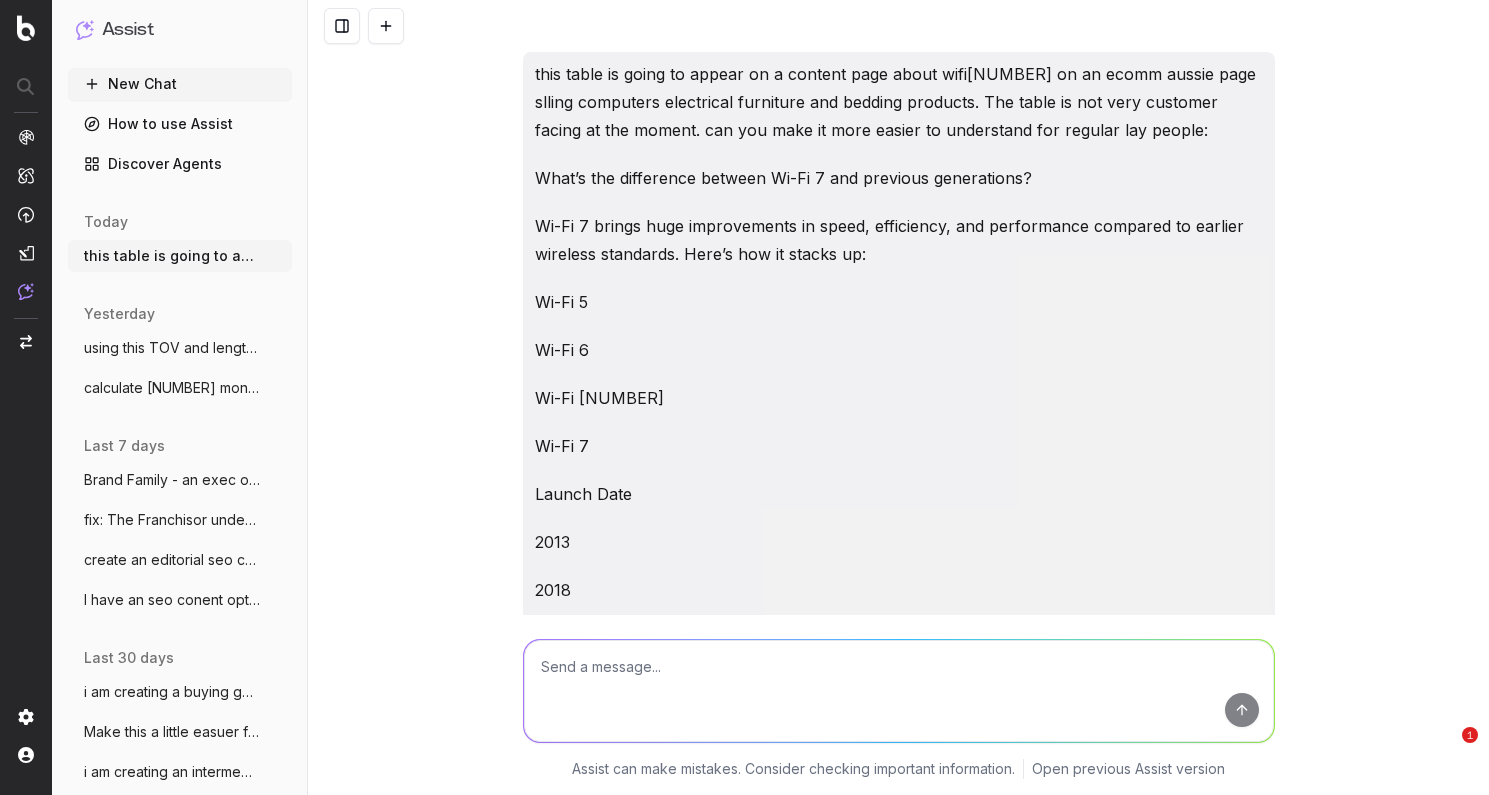 scroll, scrollTop: 0, scrollLeft: 0, axis: both 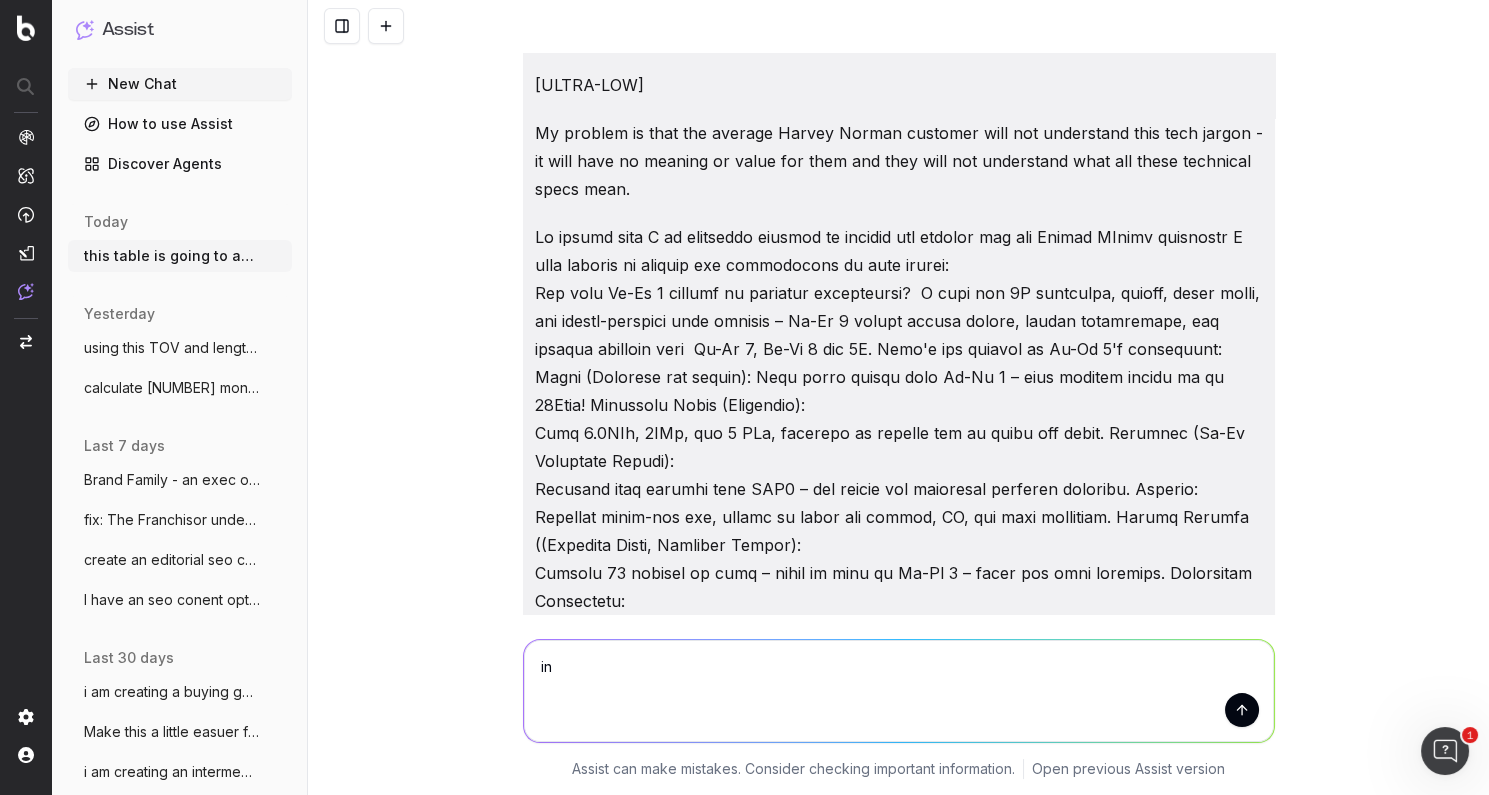 type on "i" 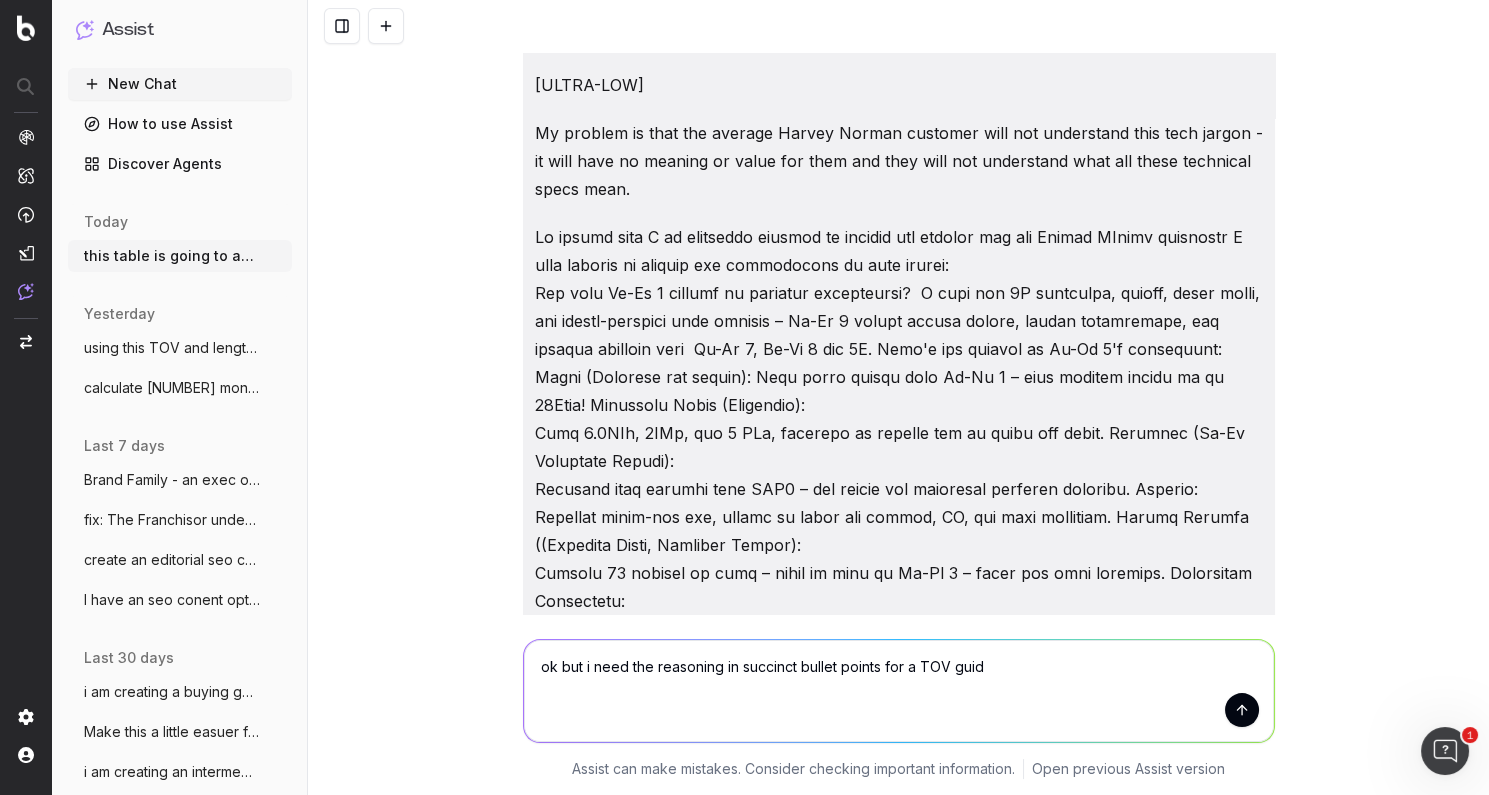 type on "ok but i need the reasoning in succinct bullet points for a TOV guide" 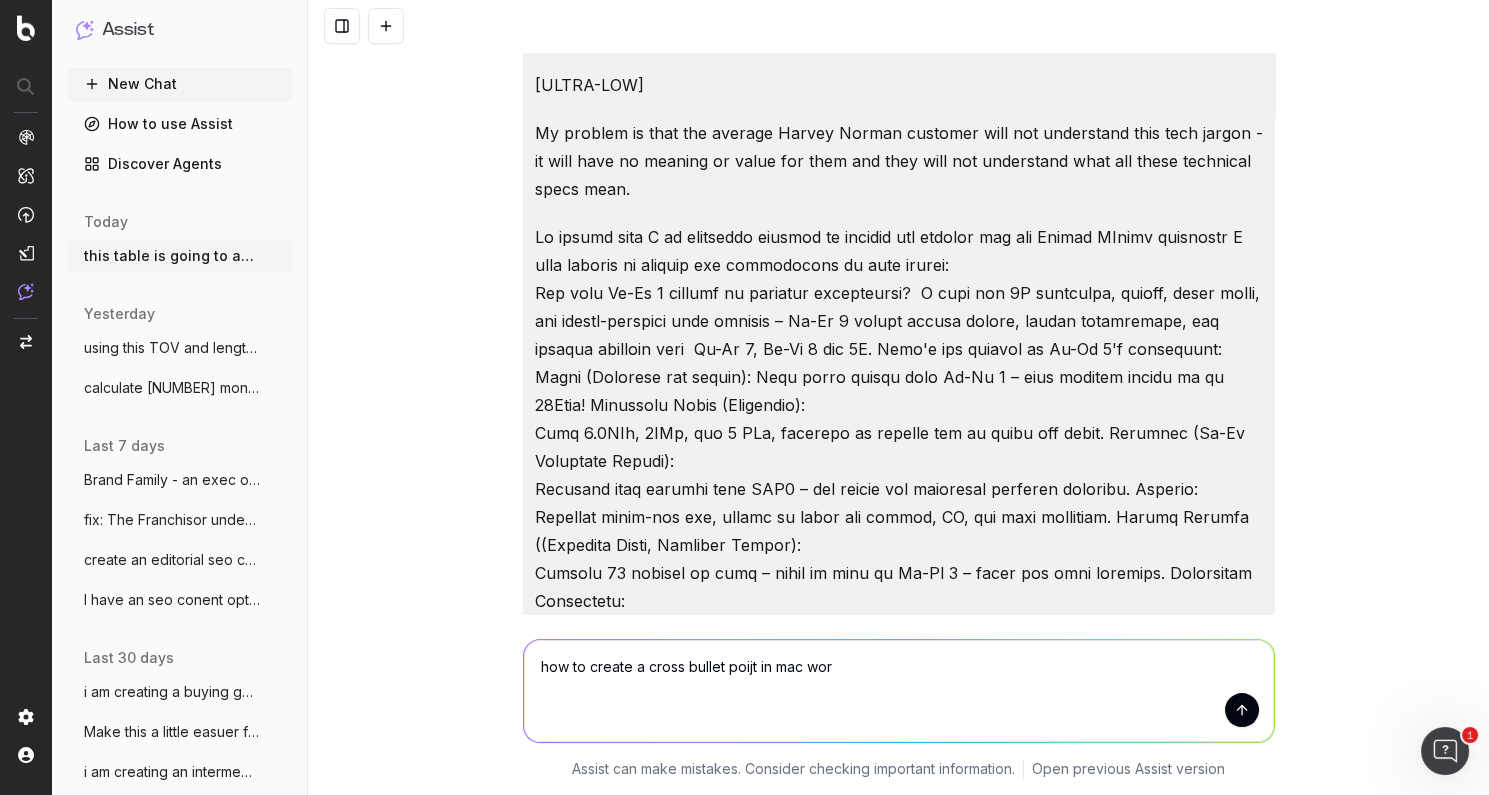 type on "how to create a cross bullet poijt in mac word" 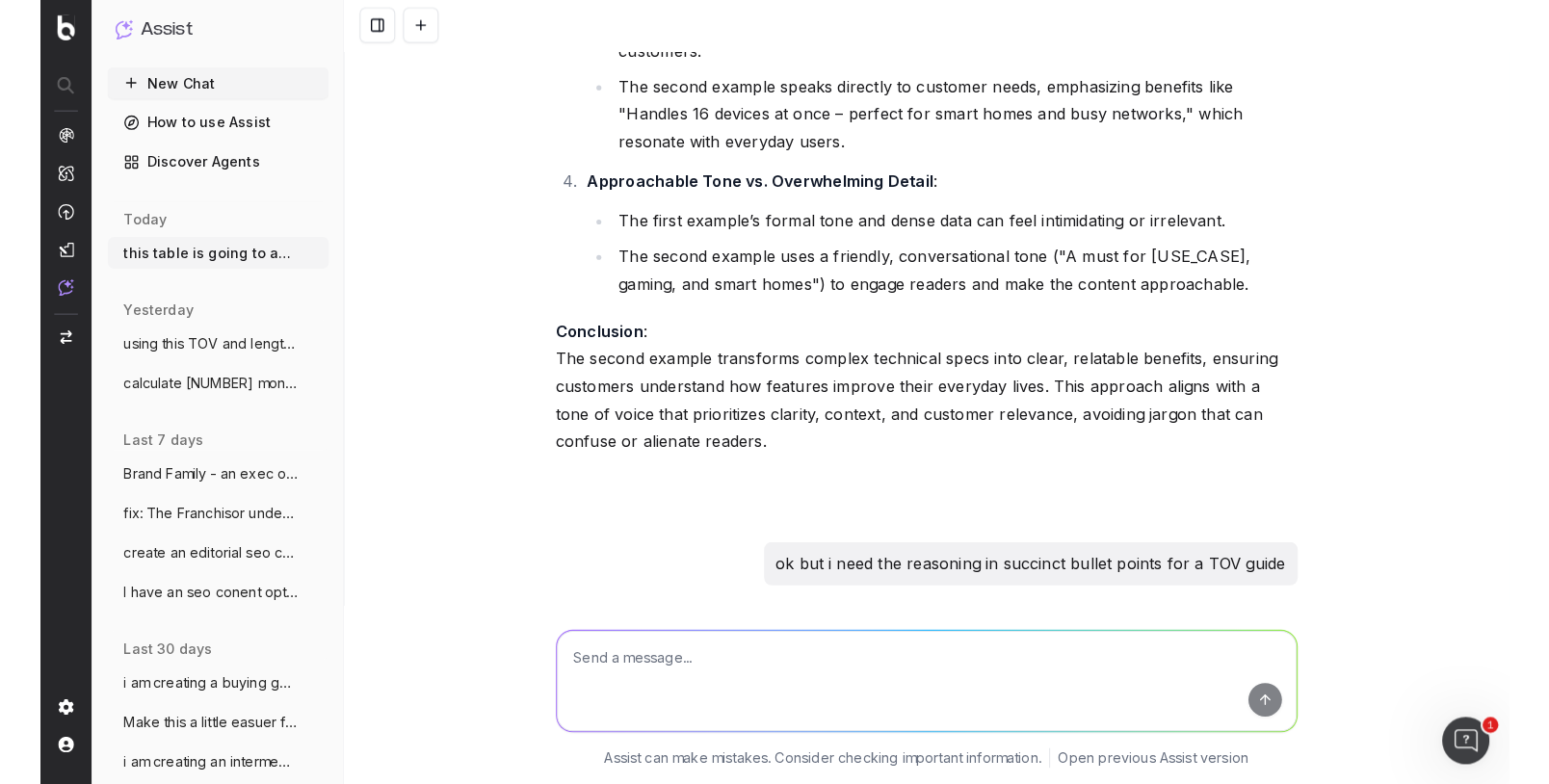 scroll, scrollTop: 28913, scrollLeft: 0, axis: vertical 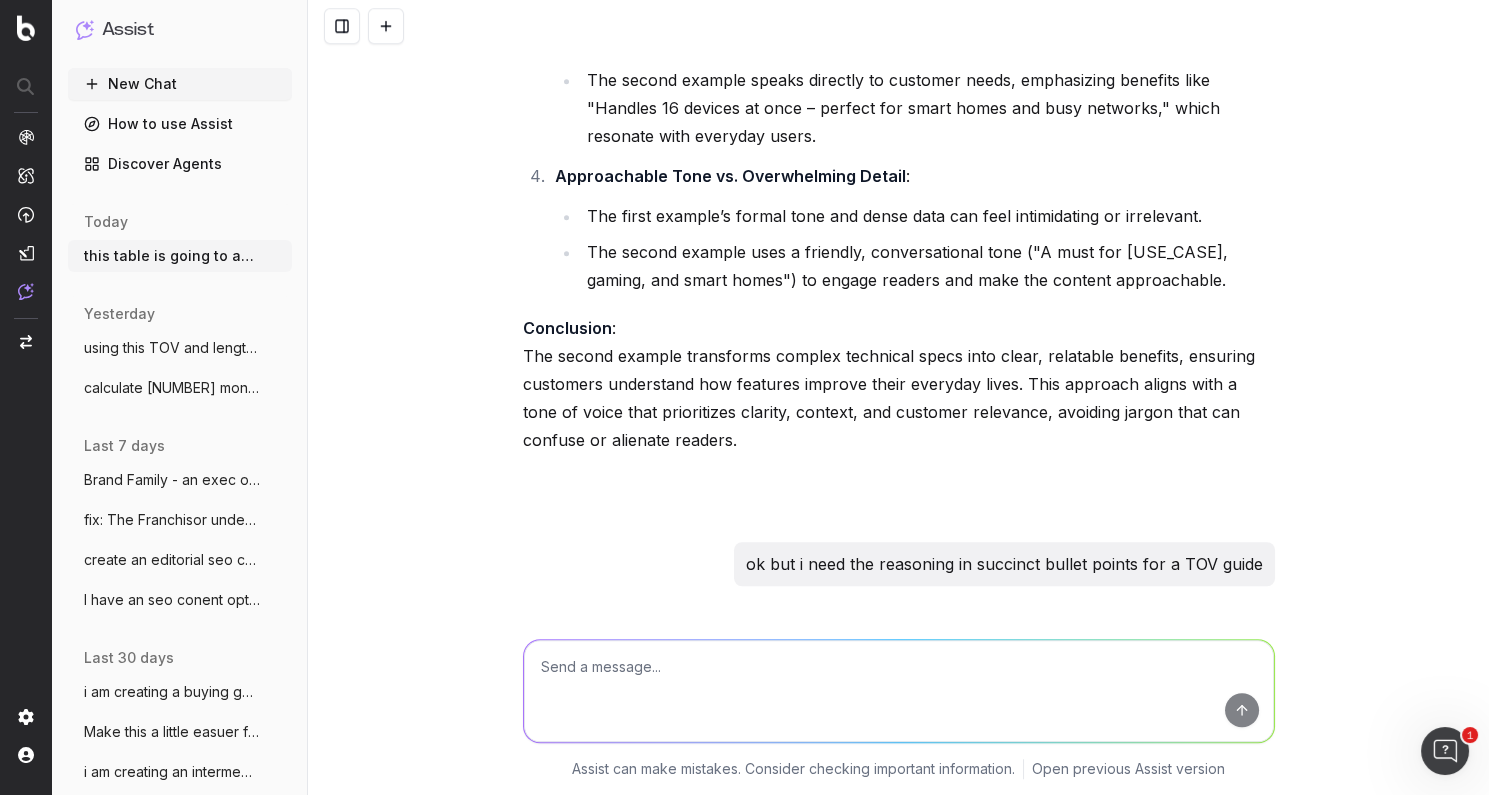 drag, startPoint x: 919, startPoint y: 593, endPoint x: 933, endPoint y: 601, distance: 16.124516 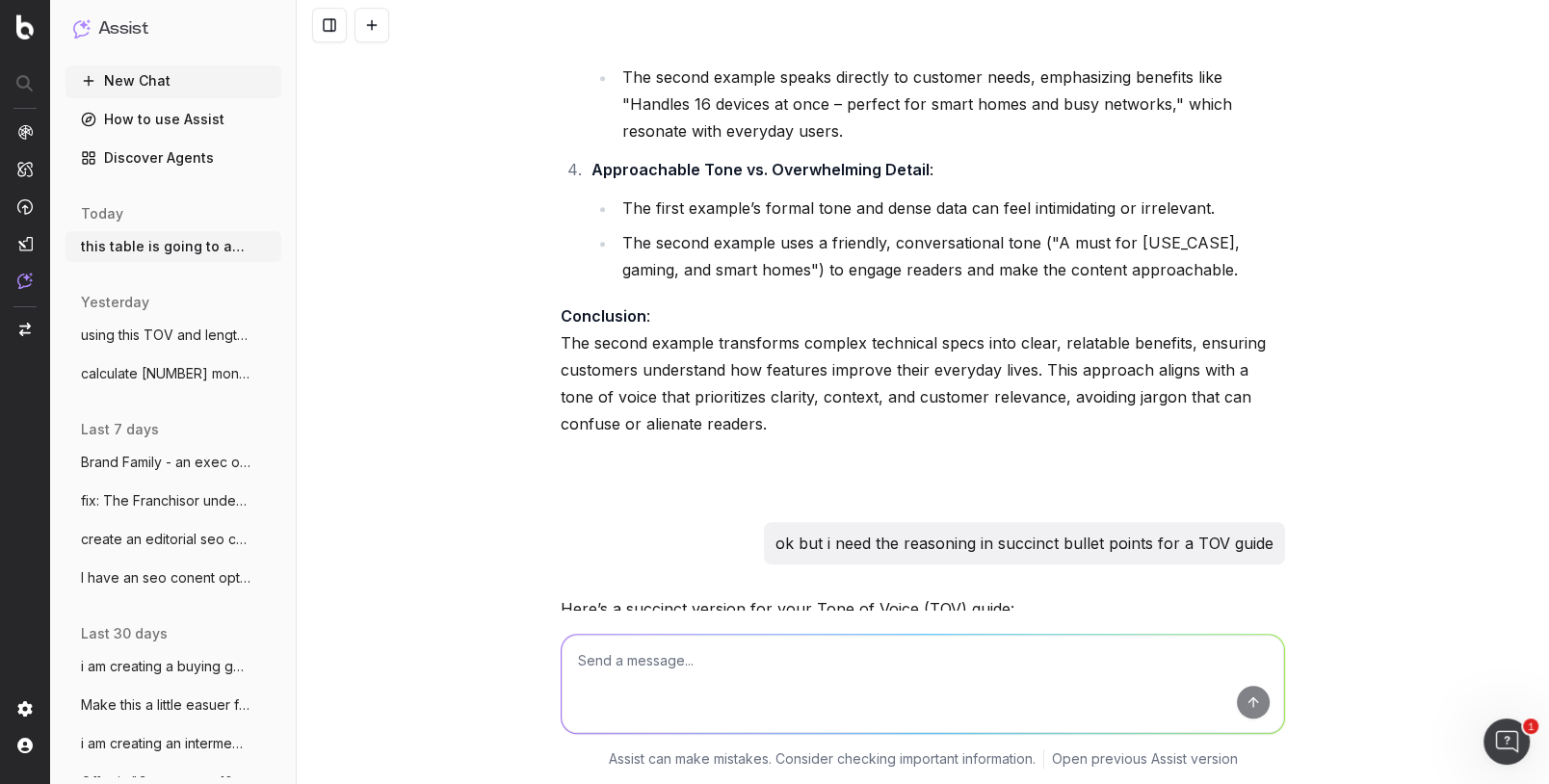 click at bounding box center [923, 684] 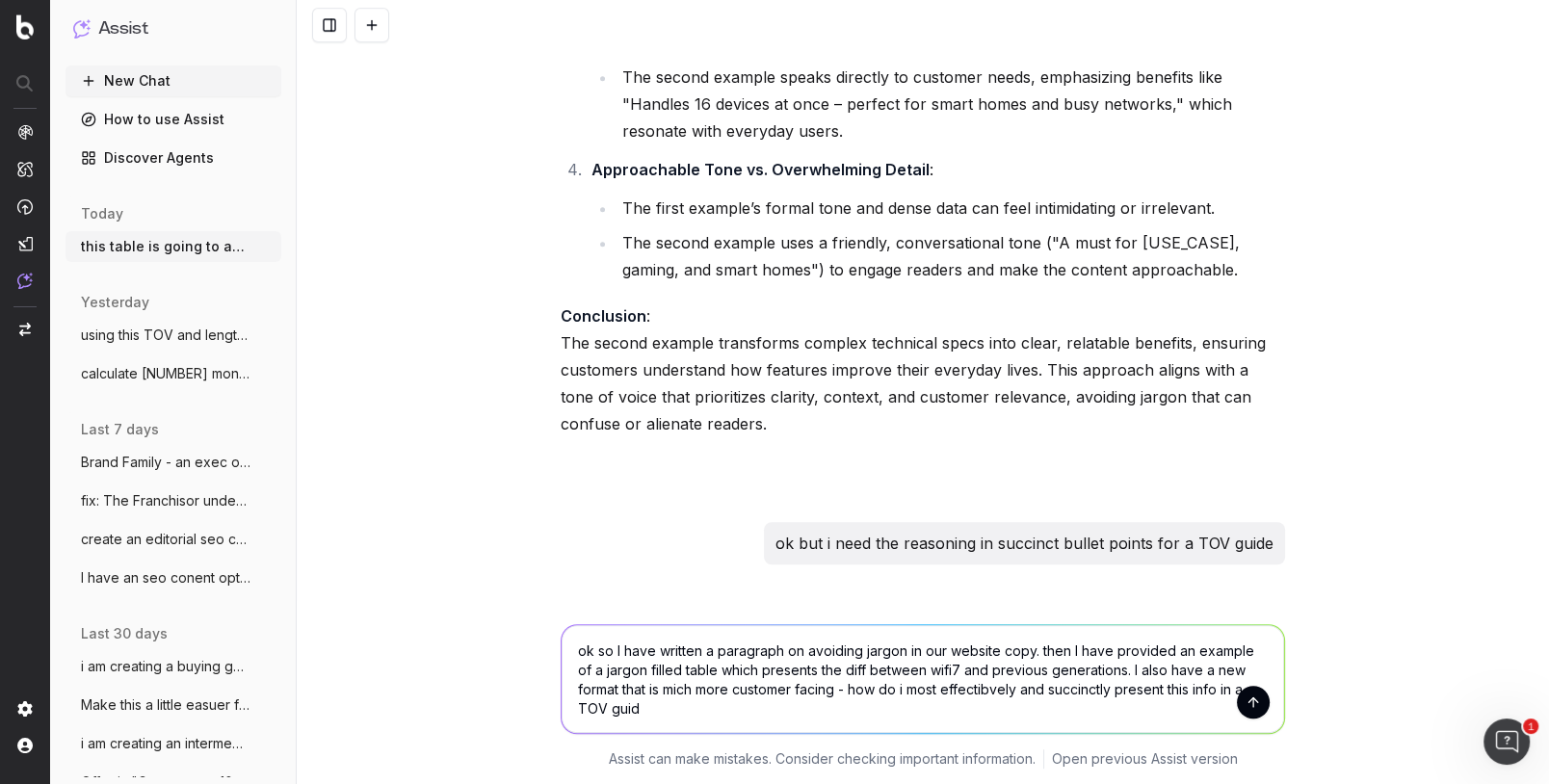 type on "ok so I have written a paragraph on avoiding jargon in our website copy. then I have provided an example of a jargon filled table which presents the diff between wifi[NUMBER] and previous generations. I also have a new format that is mich more customer facing - how do i most effectibvely and succinctly present this info in a TOV guide" 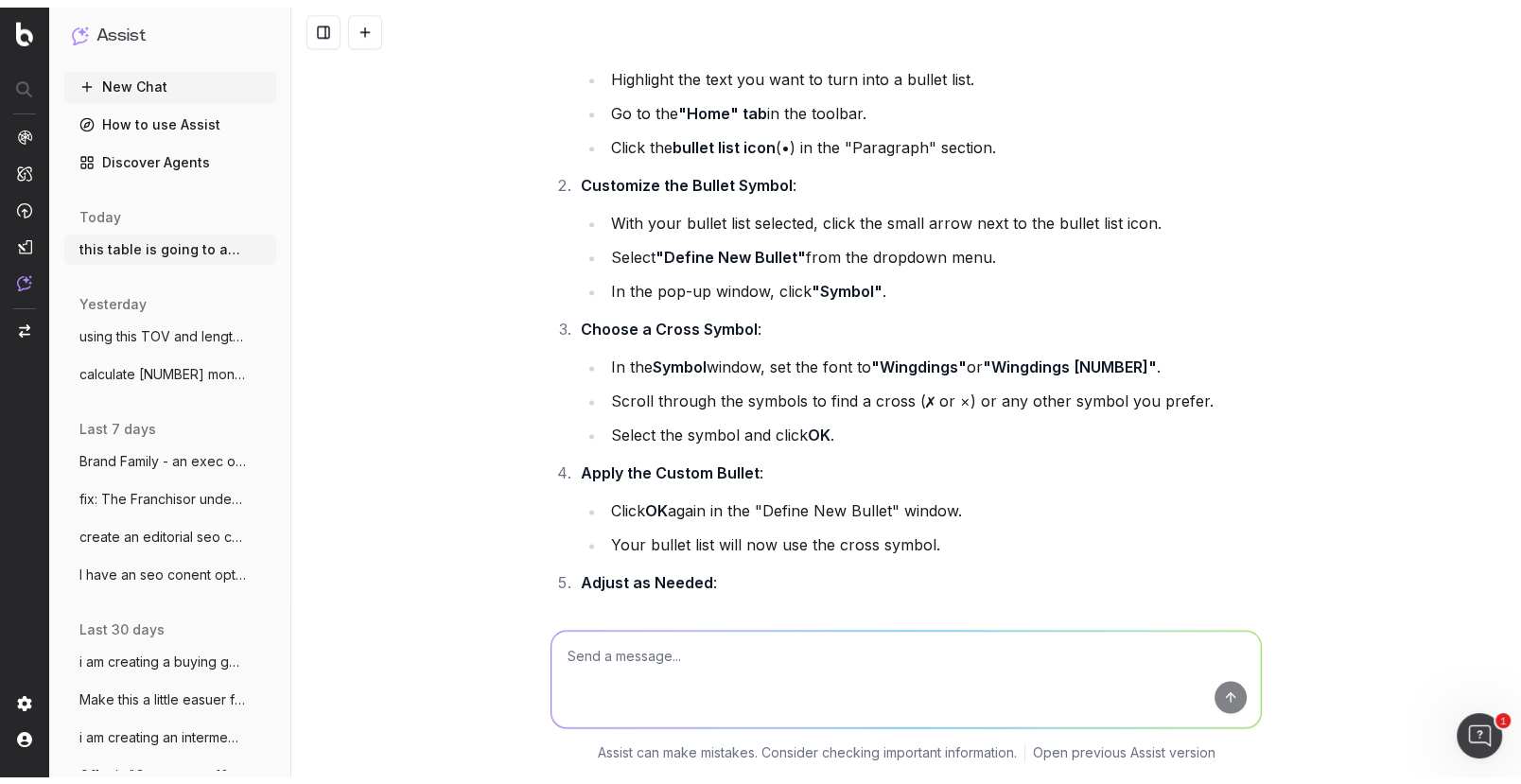 scroll, scrollTop: 29664, scrollLeft: 0, axis: vertical 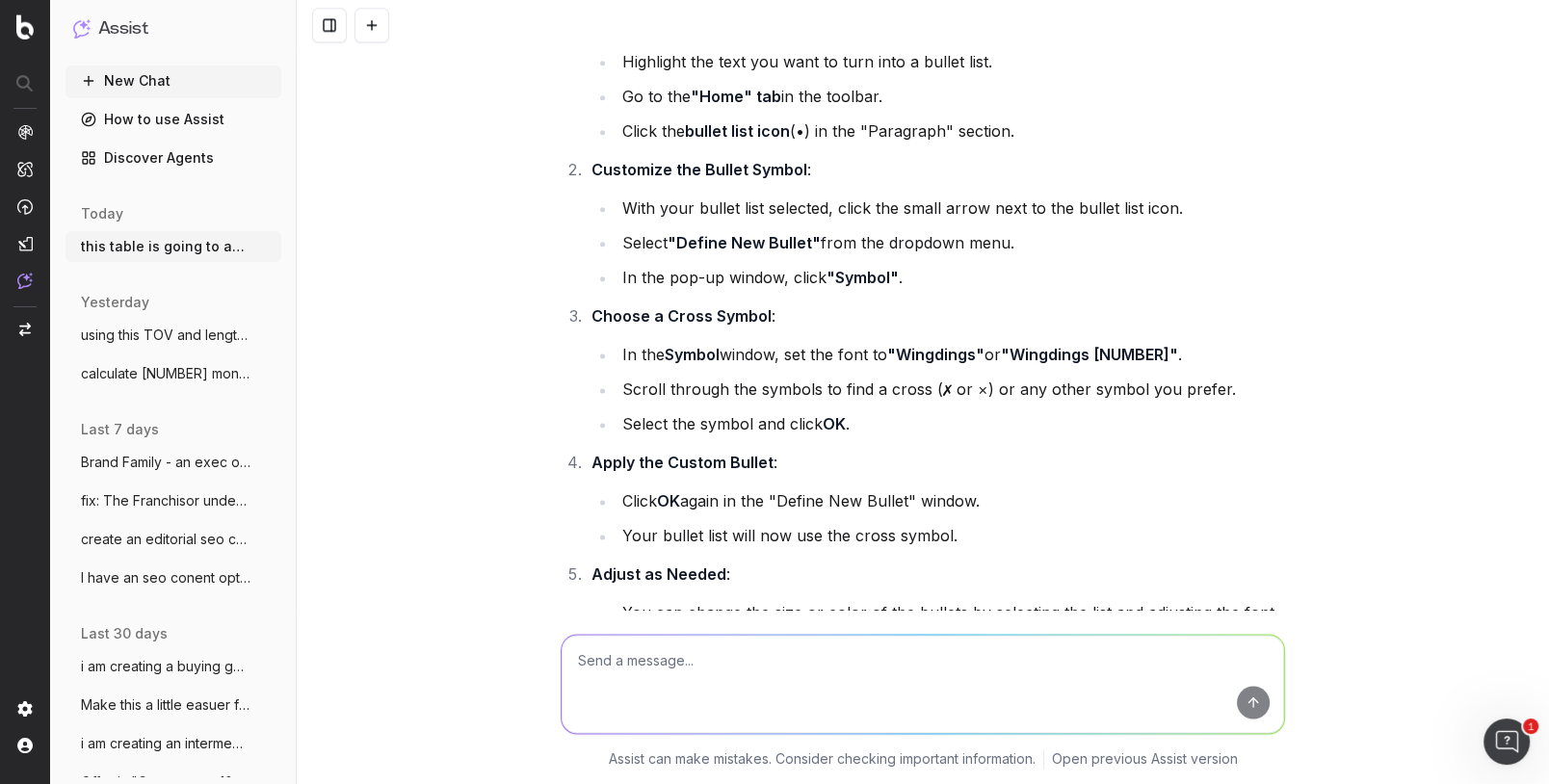 drag, startPoint x: 928, startPoint y: 221, endPoint x: 901, endPoint y: 217, distance: 27.294688 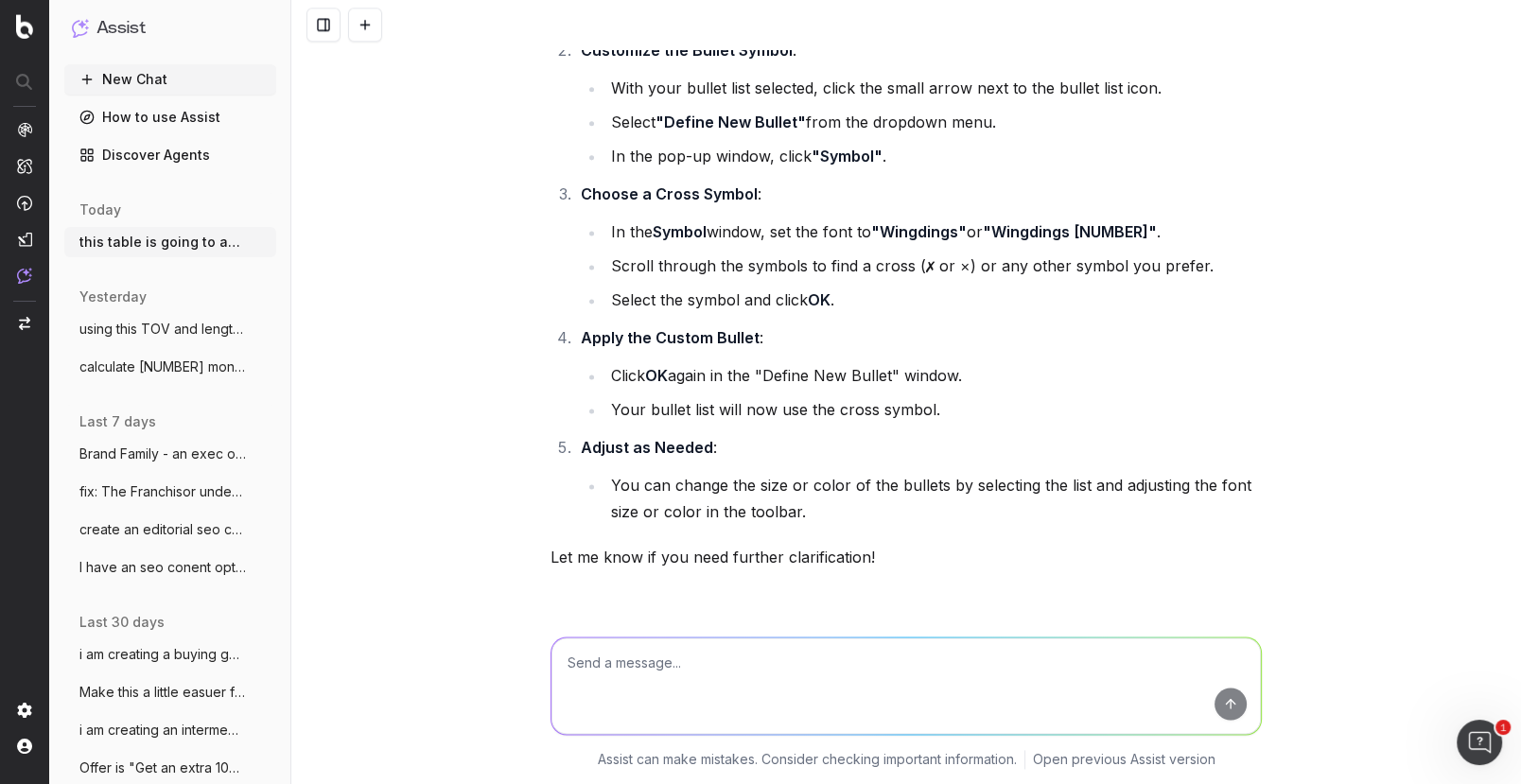 scroll, scrollTop: 29780, scrollLeft: 0, axis: vertical 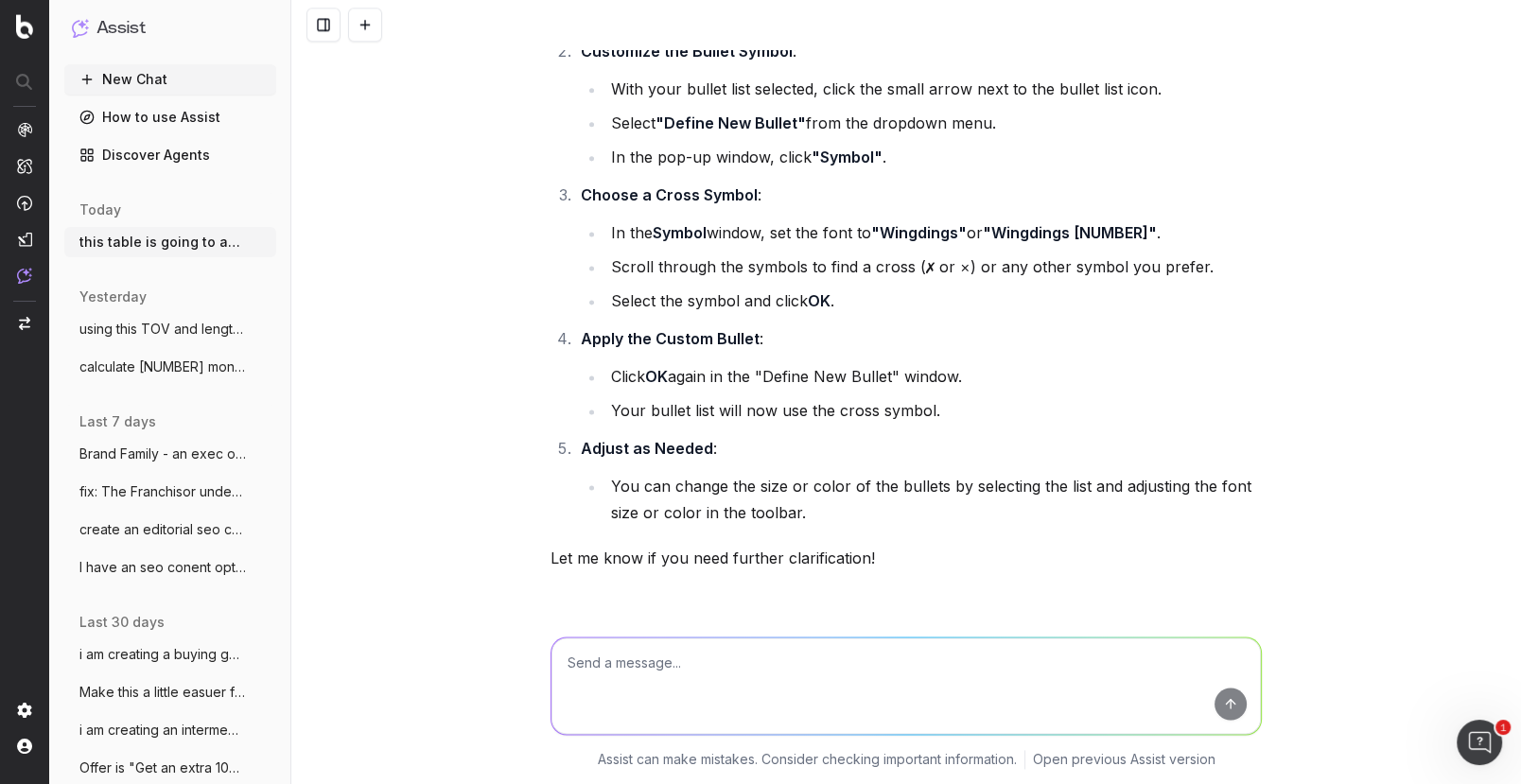 click on "The Solution: Customer-Focused Copy" at bounding box center [697, 1264] 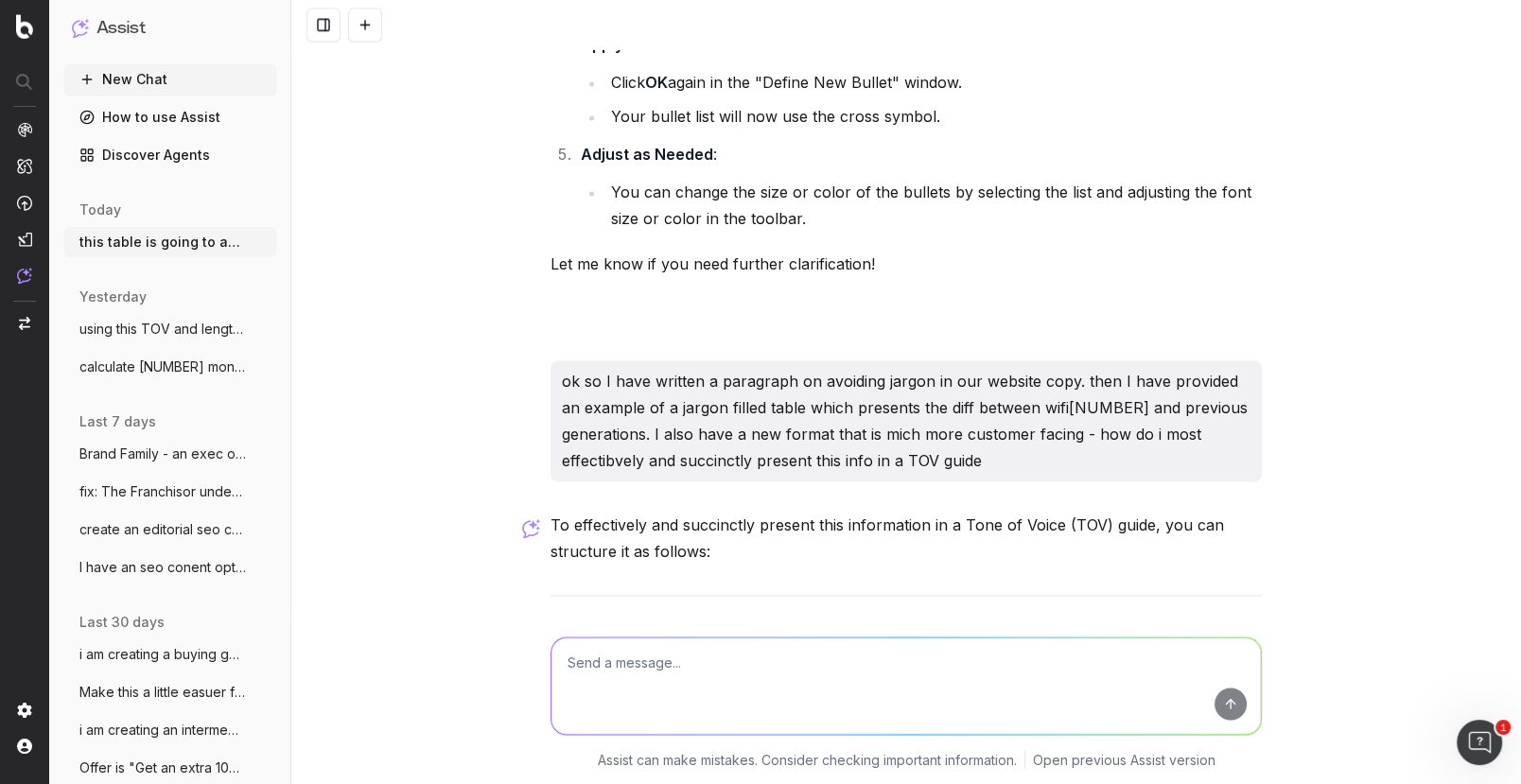 scroll, scrollTop: 30213, scrollLeft: 0, axis: vertical 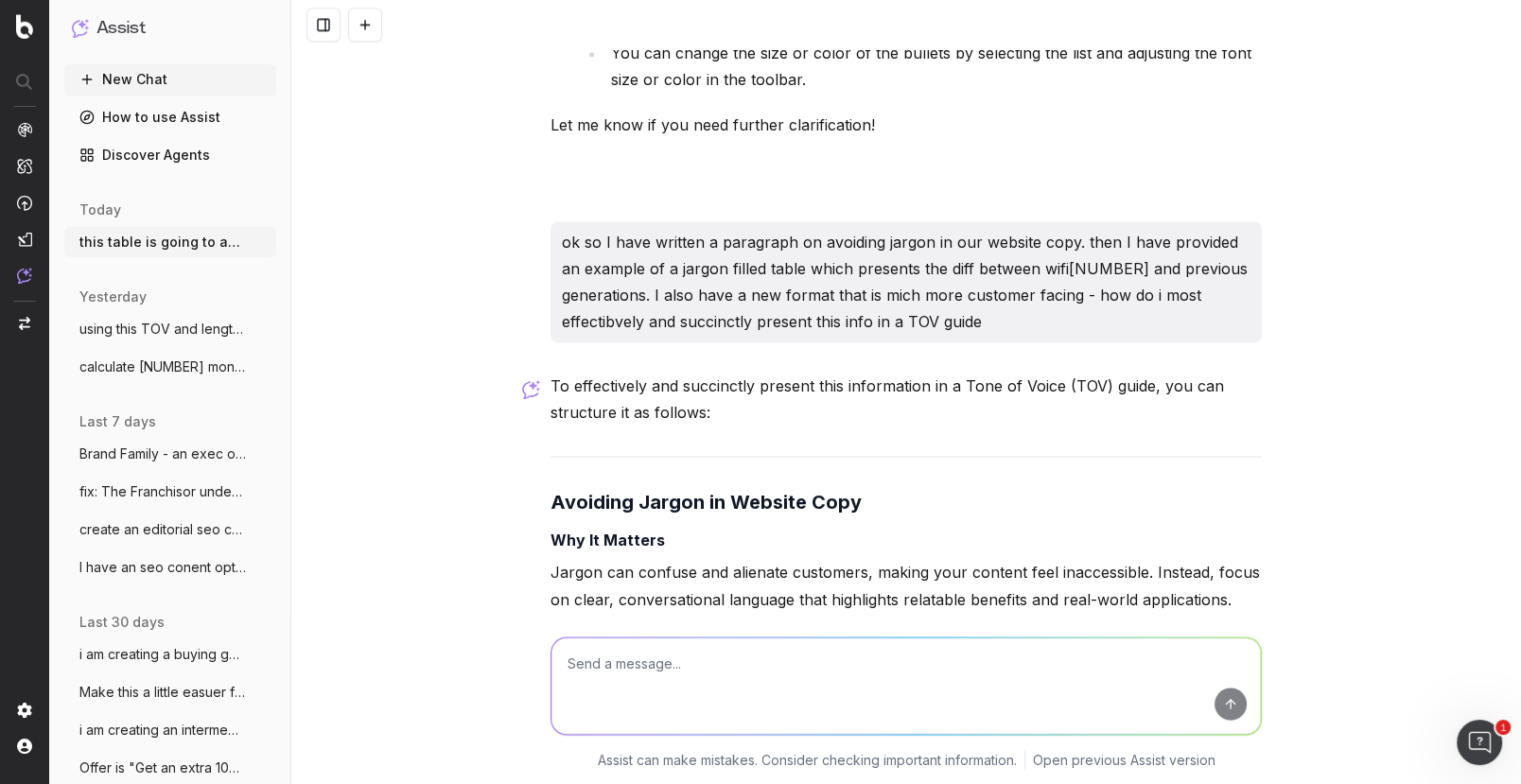 drag, startPoint x: 1034, startPoint y: 370, endPoint x: 1009, endPoint y: 363, distance: 25.96151 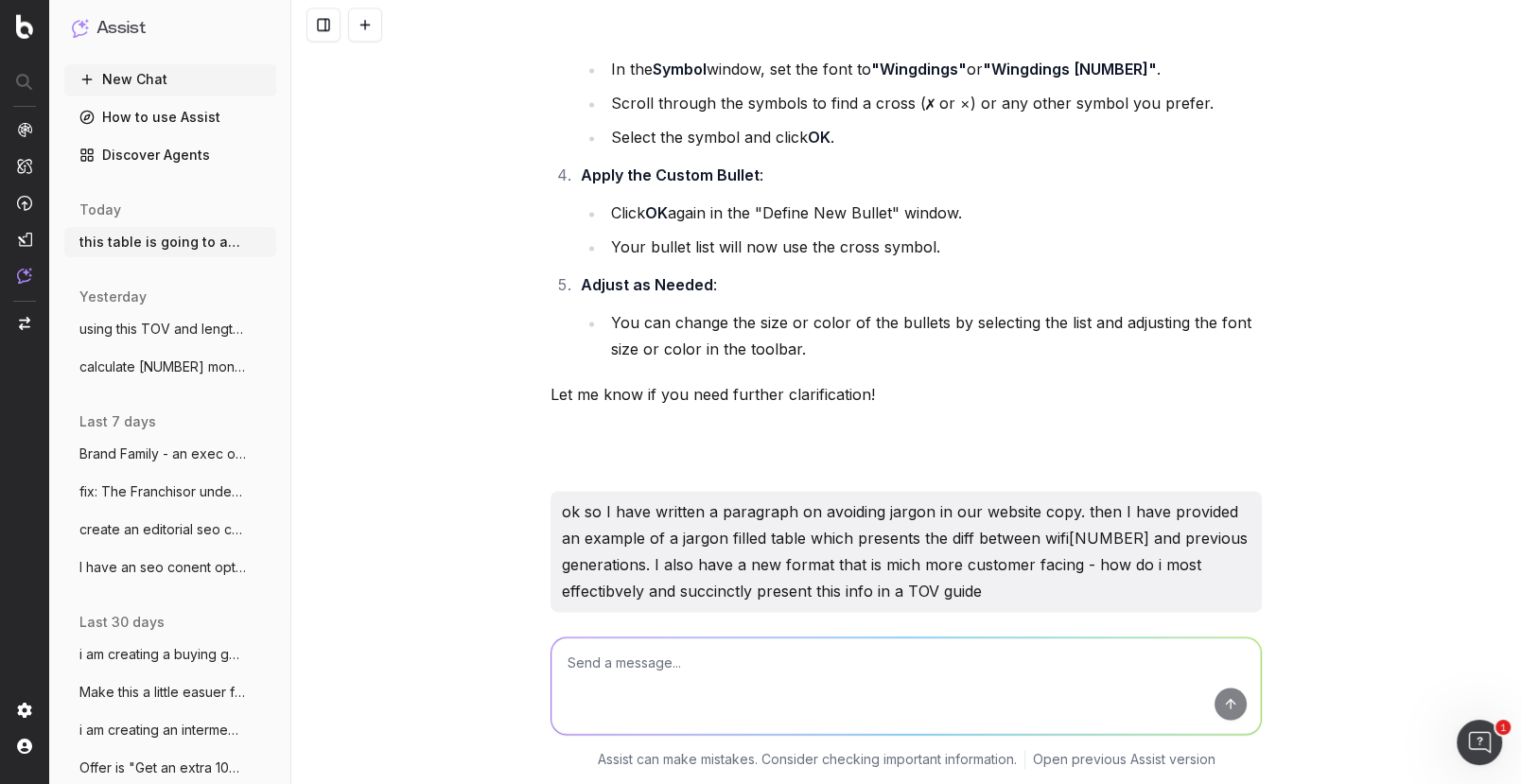 scroll, scrollTop: 29976, scrollLeft: 0, axis: vertical 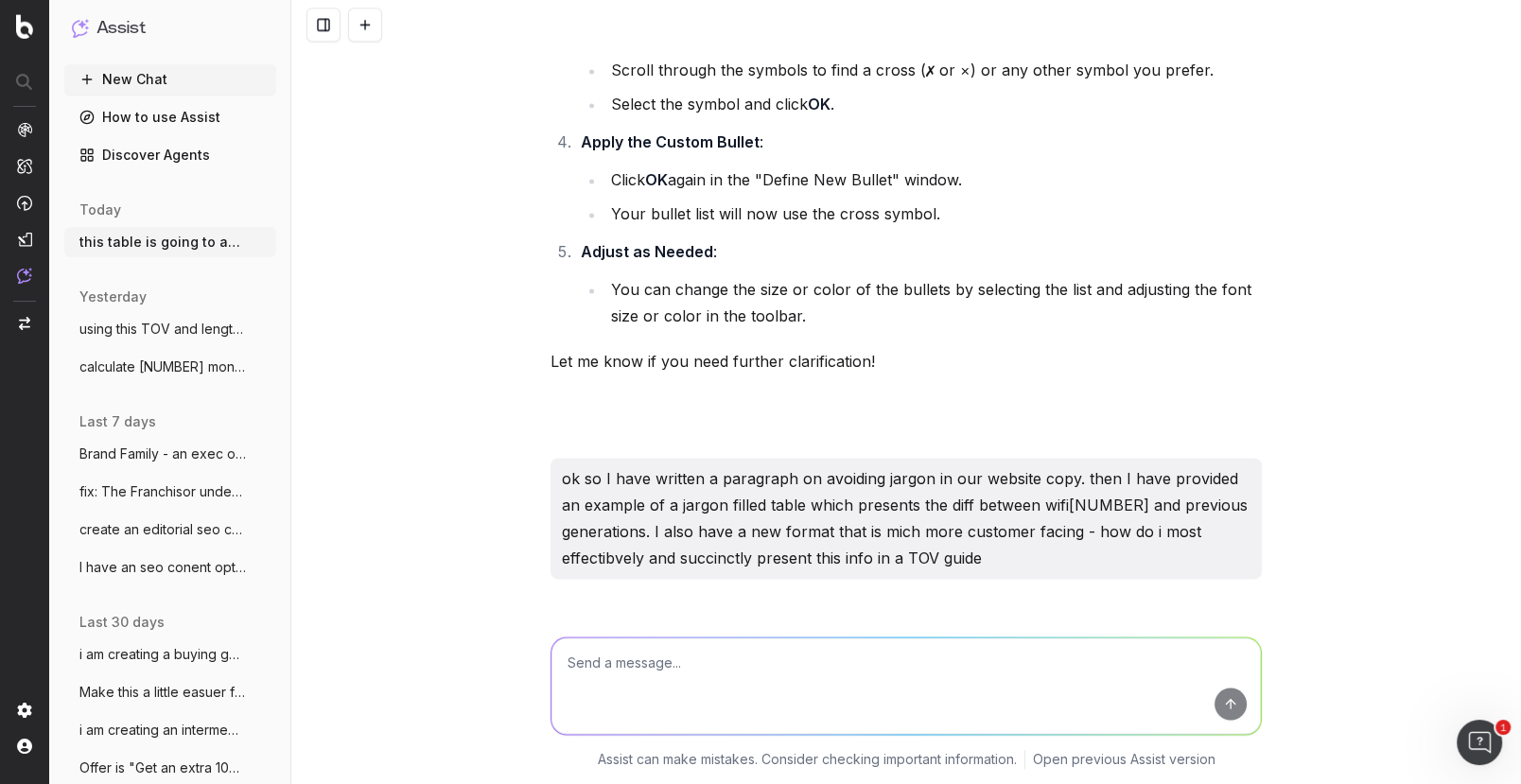 drag, startPoint x: 657, startPoint y: 648, endPoint x: 645, endPoint y: 651, distance: 12.369317 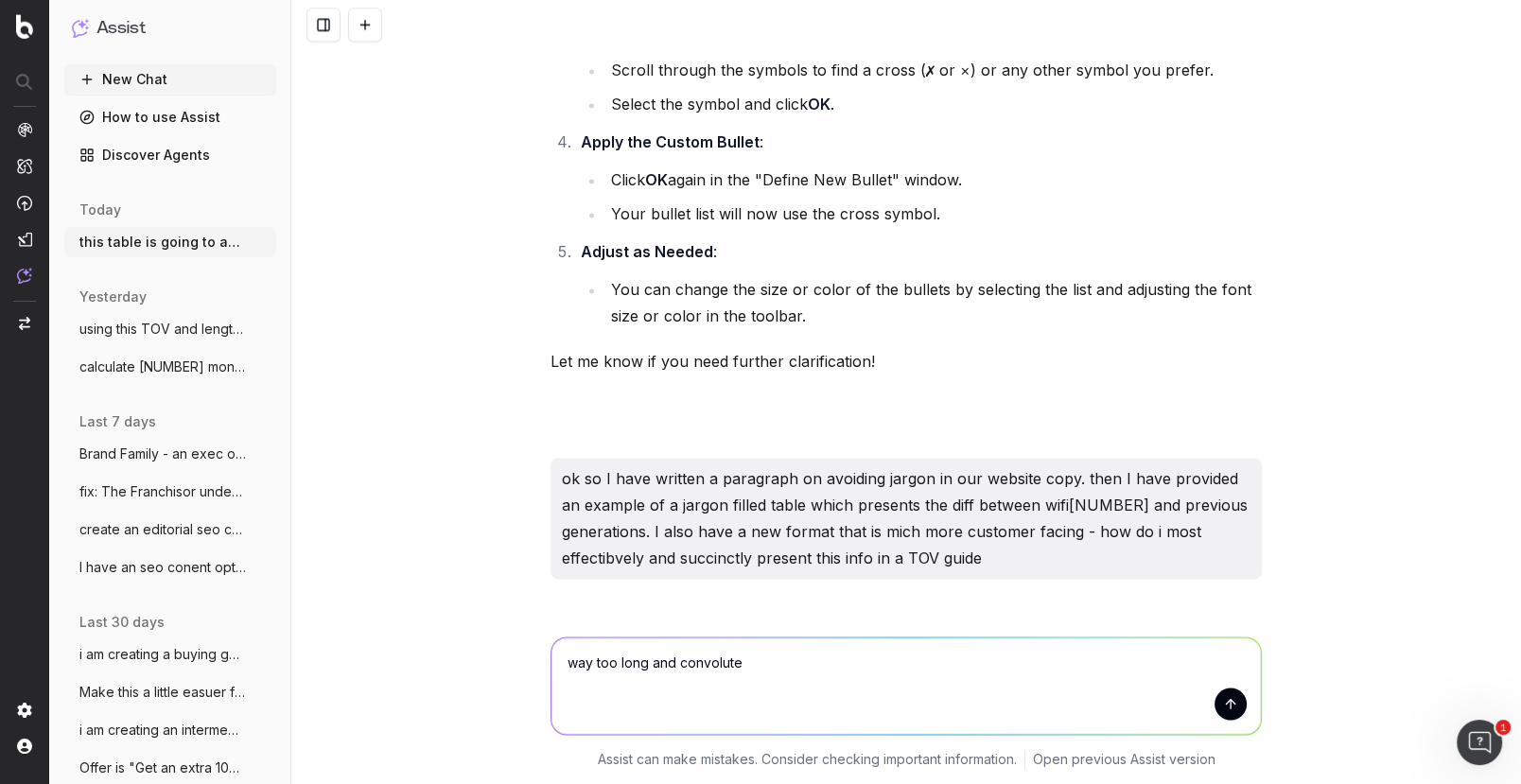 type on "way too long and convoluted" 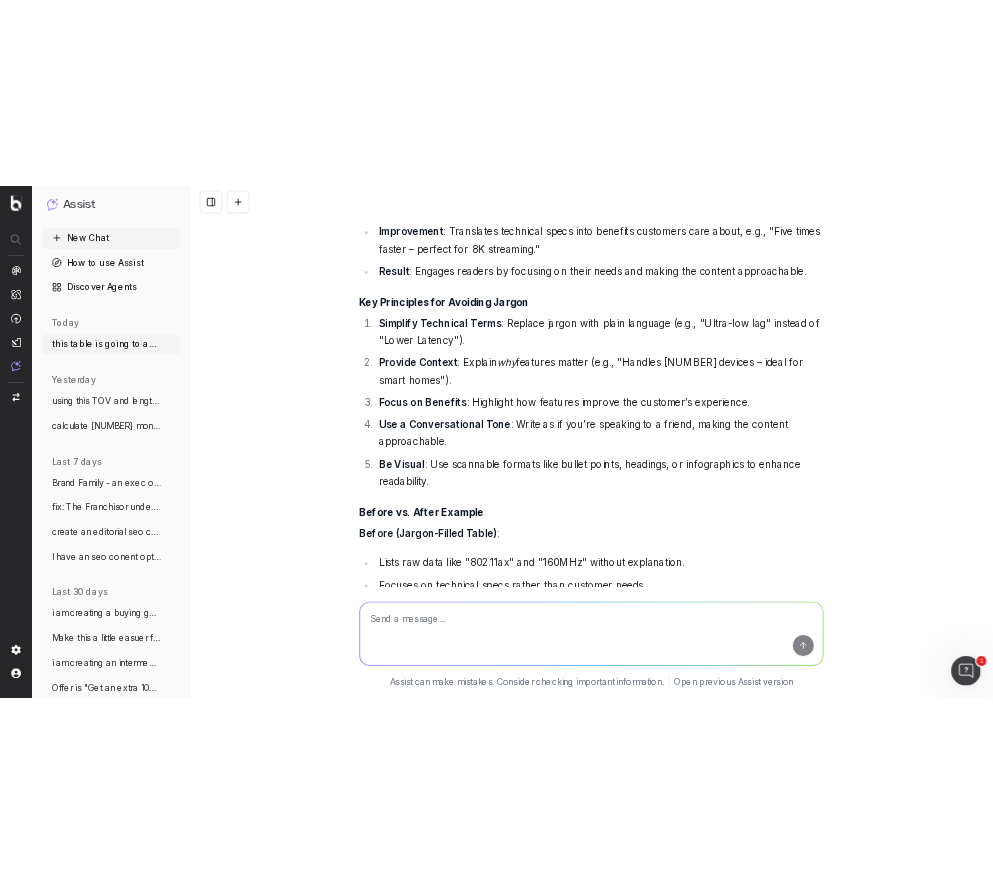scroll, scrollTop: 32844, scrollLeft: 0, axis: vertical 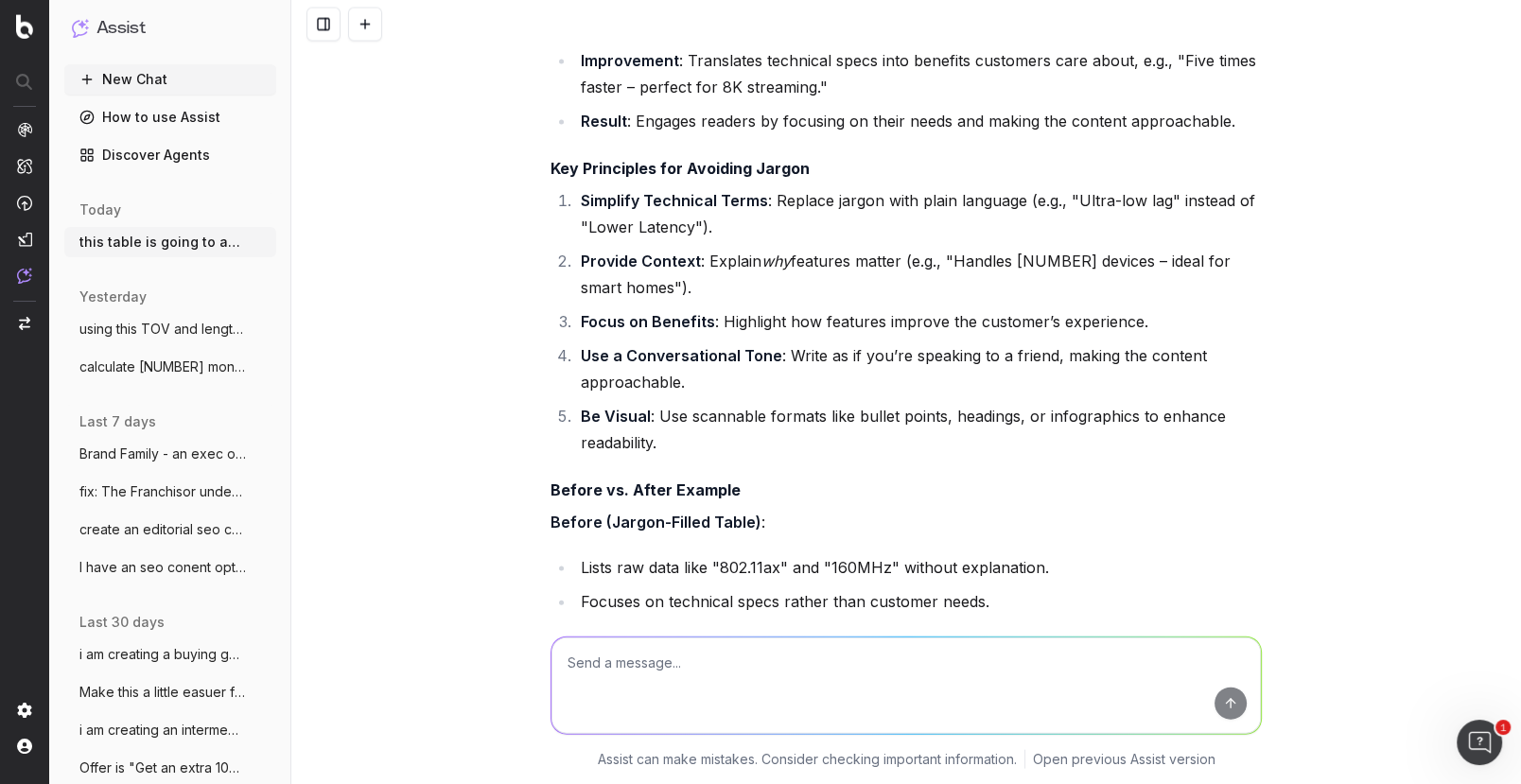 drag, startPoint x: 1017, startPoint y: 336, endPoint x: 580, endPoint y: 299, distance: 438.5636 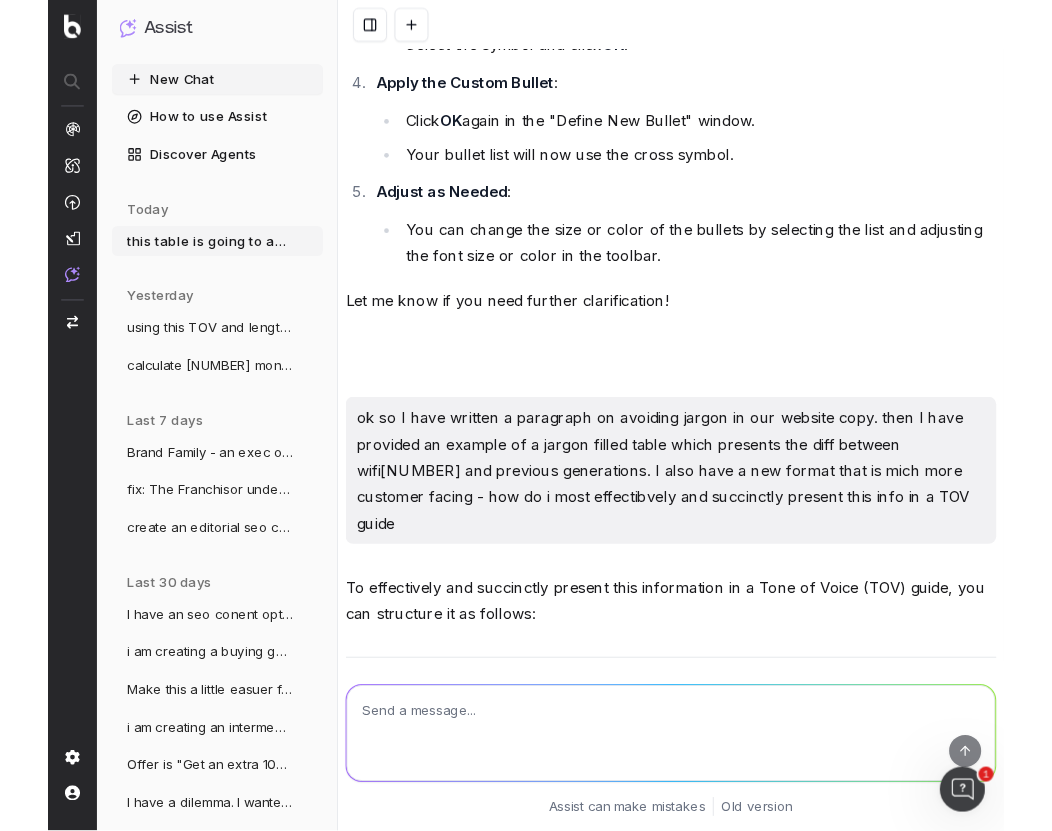 scroll, scrollTop: 33000, scrollLeft: 0, axis: vertical 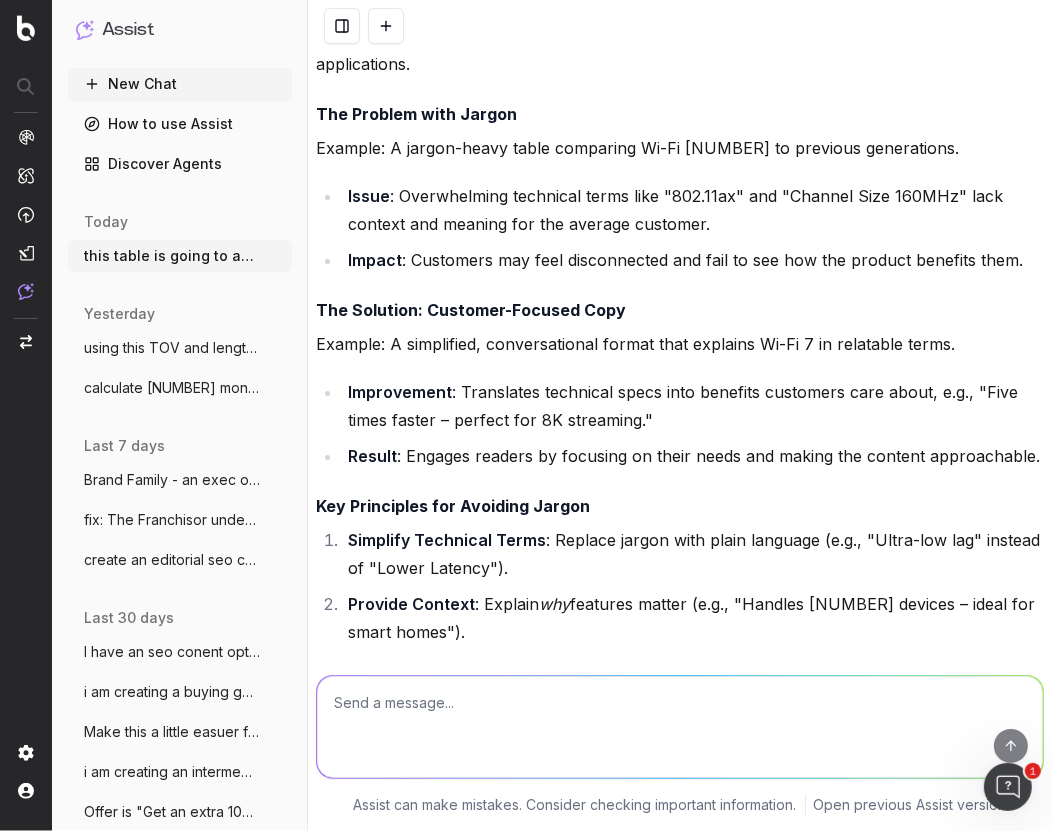 click at bounding box center [342, 26] 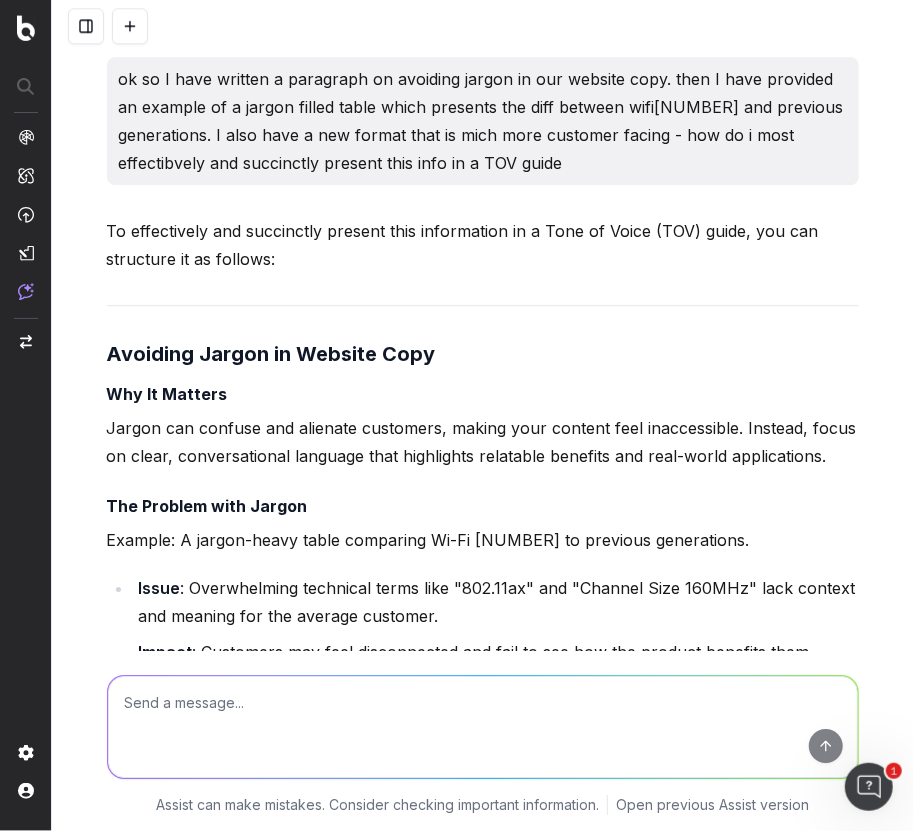 scroll, scrollTop: 32130, scrollLeft: 0, axis: vertical 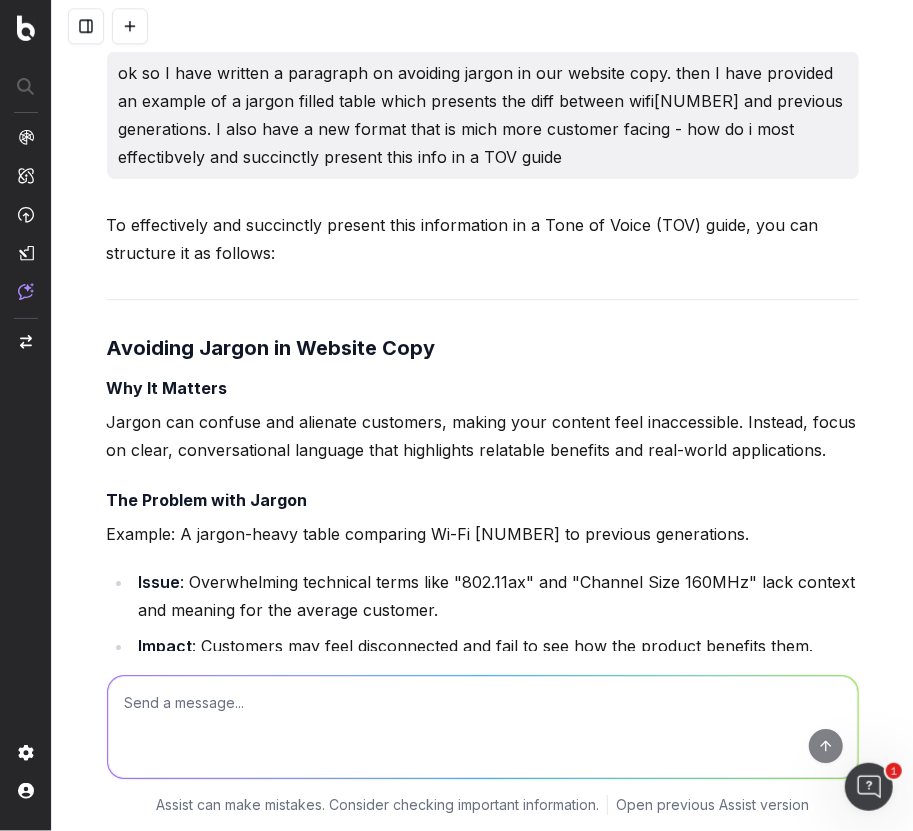 drag, startPoint x: 517, startPoint y: 199, endPoint x: 141, endPoint y: 161, distance: 377.91534 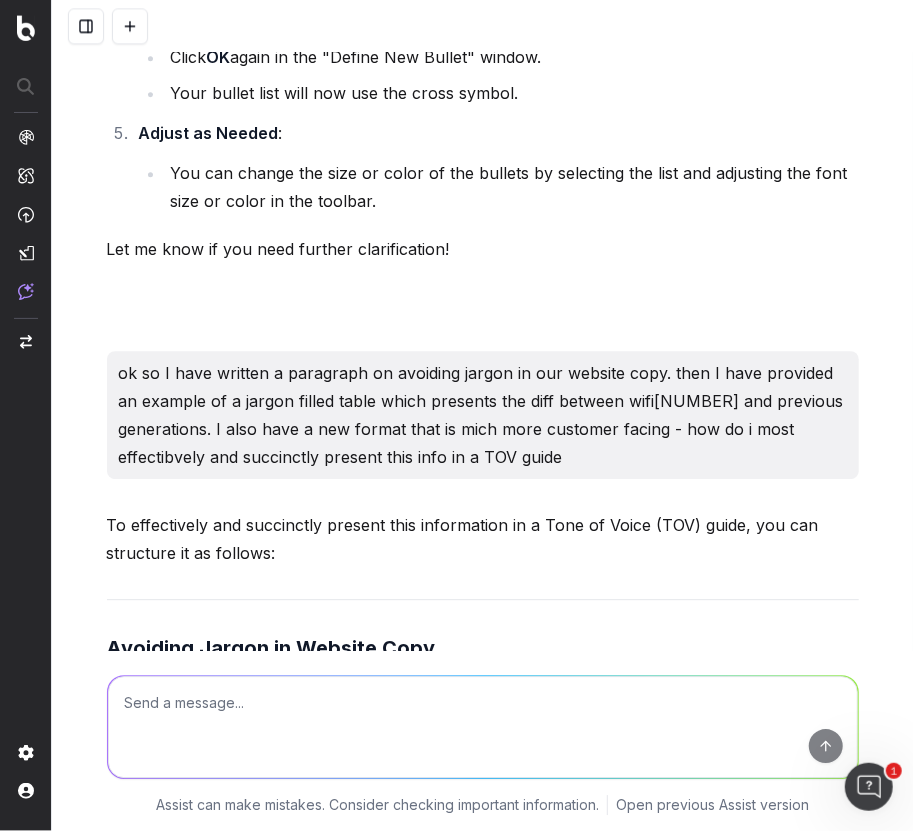 scroll, scrollTop: 31850, scrollLeft: 0, axis: vertical 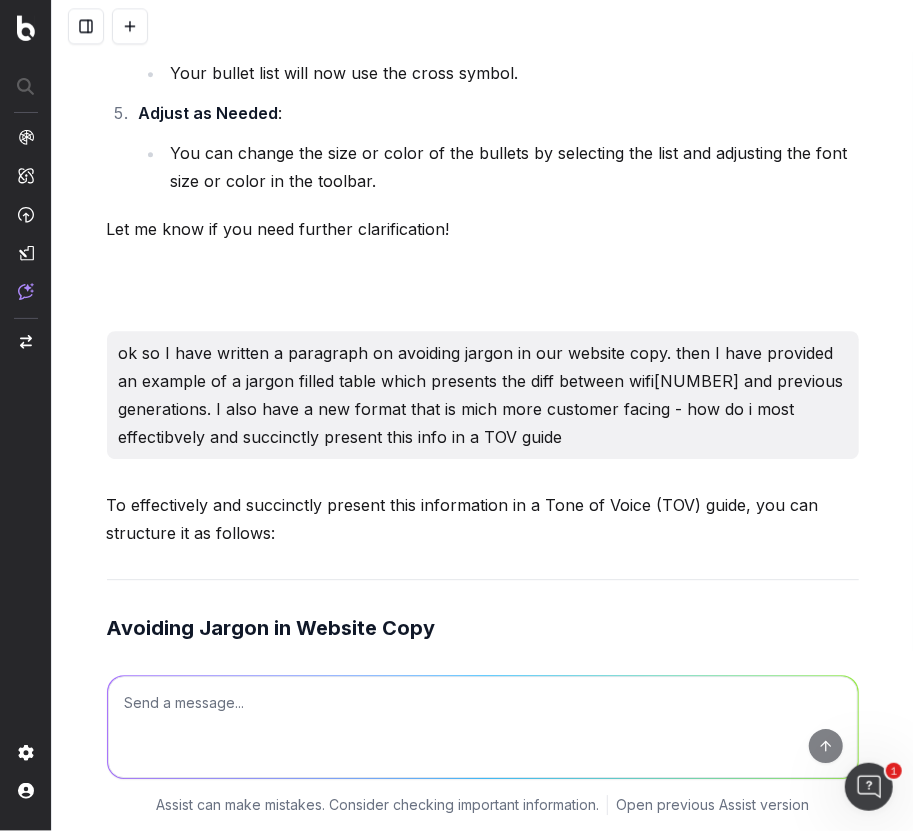 click on "Focuses on technical specs rather than customer needs." at bounding box center (496, 1630) 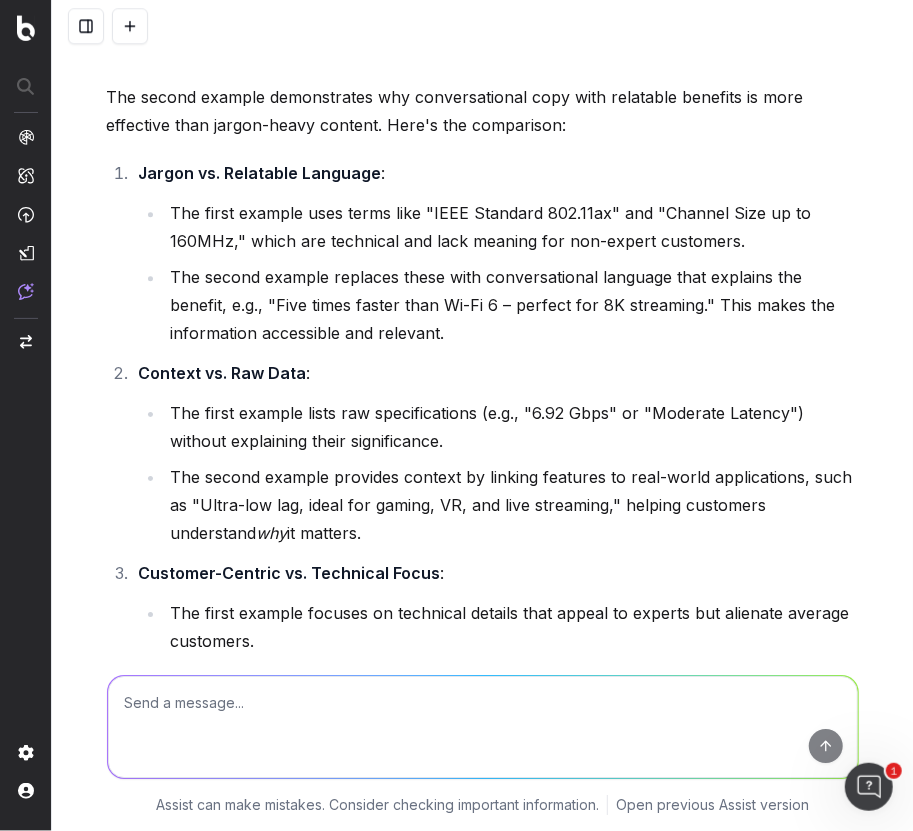 scroll, scrollTop: 29424, scrollLeft: 0, axis: vertical 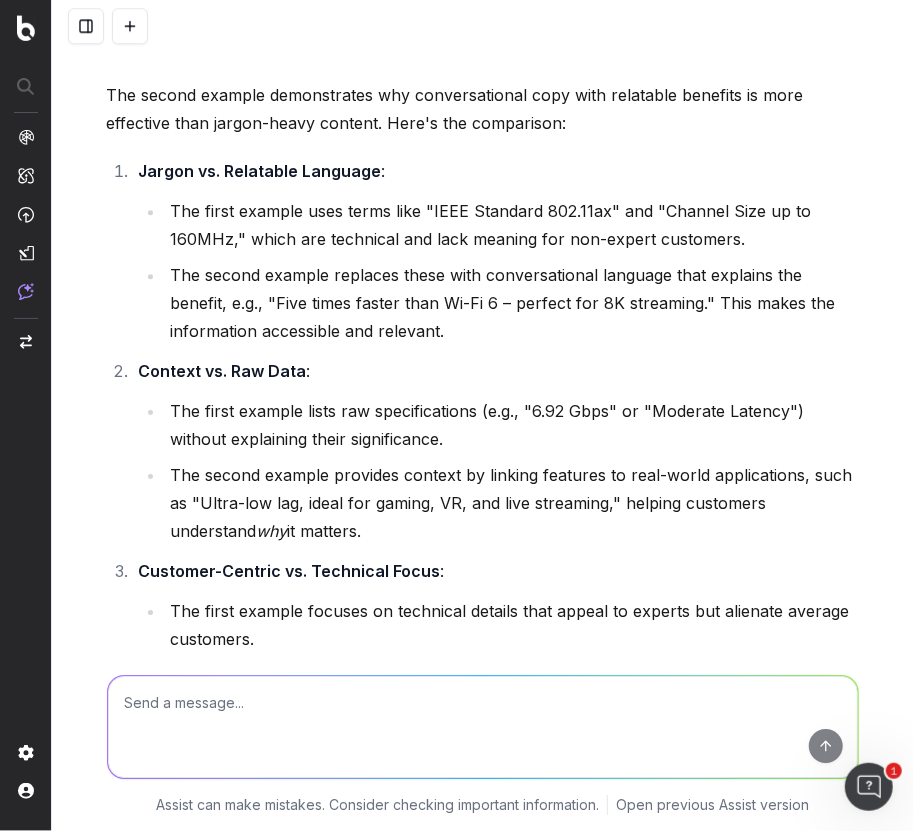 click on "Relatable benefits resonate : Explaining features in real-world terms (e.g., "[NUMBER] times faster – perfect for [NUMBER]K streaming") helps customers understand why it matters ." at bounding box center [496, 1353] 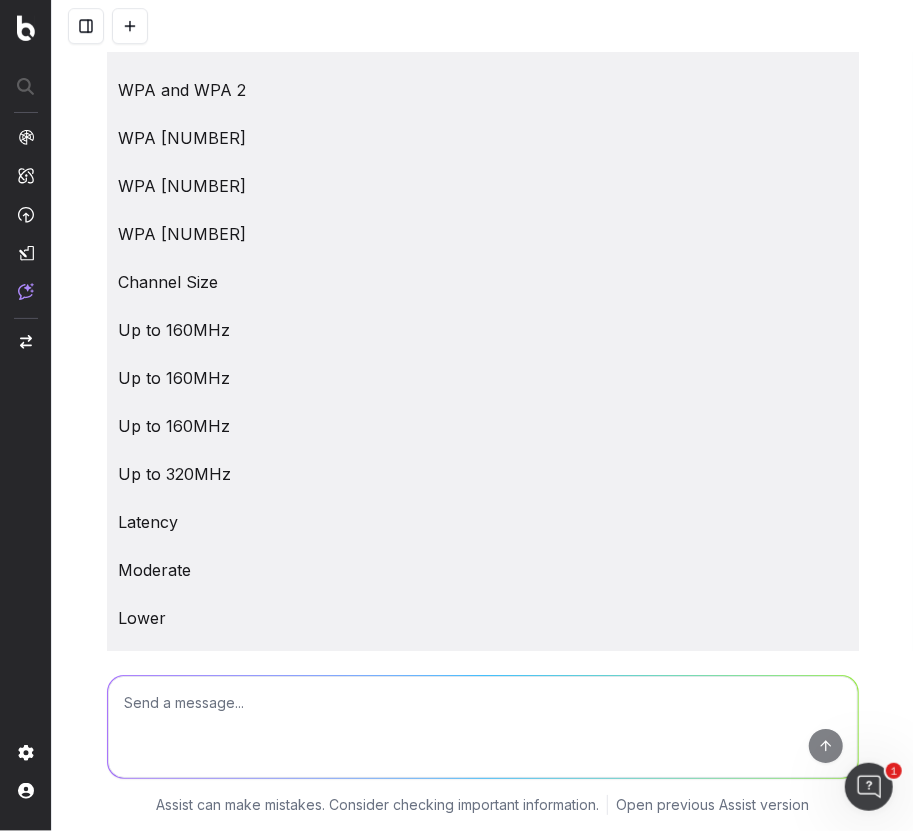 scroll, scrollTop: 26963, scrollLeft: 0, axis: vertical 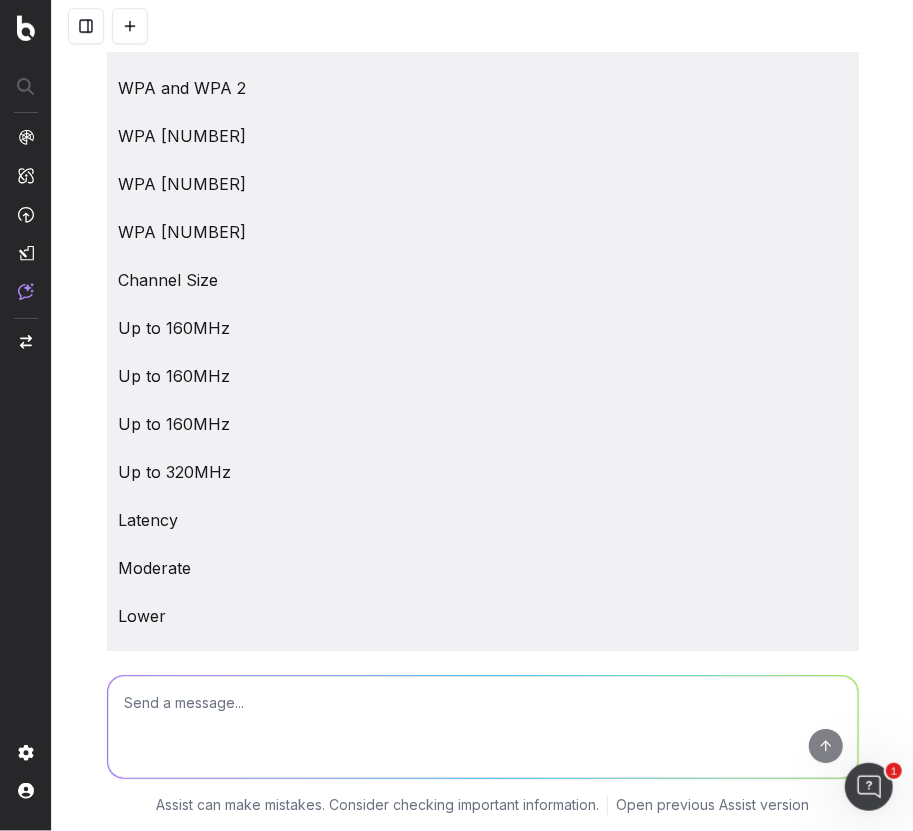 click on "Avoids Technical Jargon : The first example uses technical terms like "IEEE Standard," "Channel Size," and "802.11ax," which may confuse the average customer. The second example replaces these with plain language and explanations that are easier to understand (e.g., "Speed" instead of "Max Speed" with a focus on real-world benefits)." at bounding box center [496, 1518] 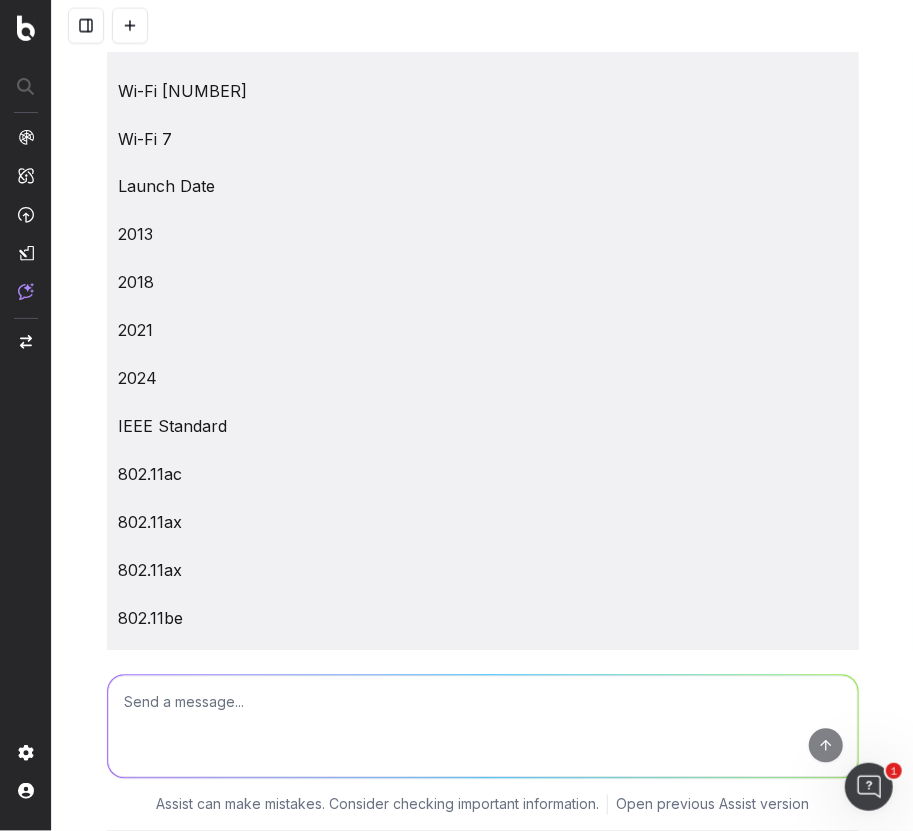 scroll, scrollTop: 25852, scrollLeft: 0, axis: vertical 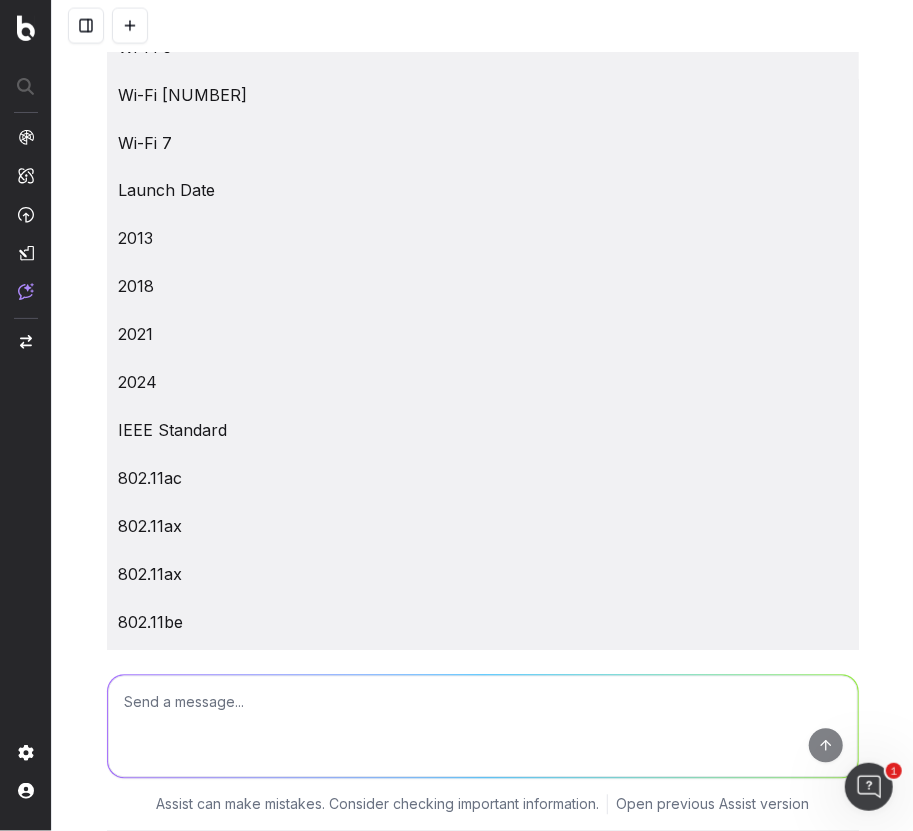 click on "Up to 160MHz" at bounding box center (483, 1535) 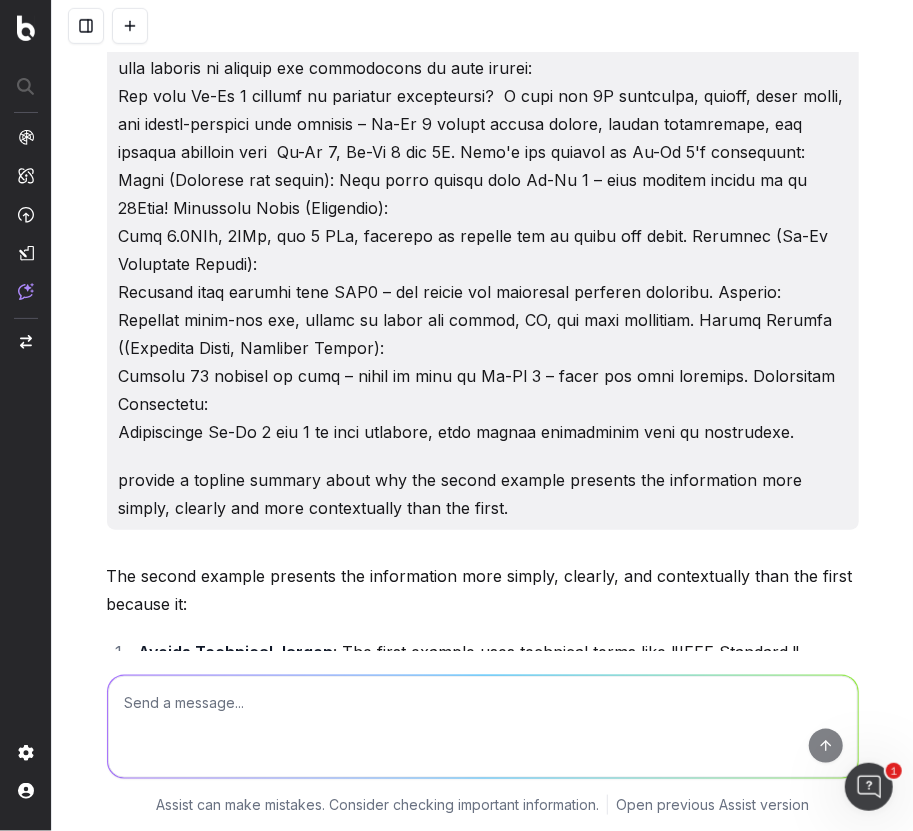 scroll, scrollTop: 27792, scrollLeft: 0, axis: vertical 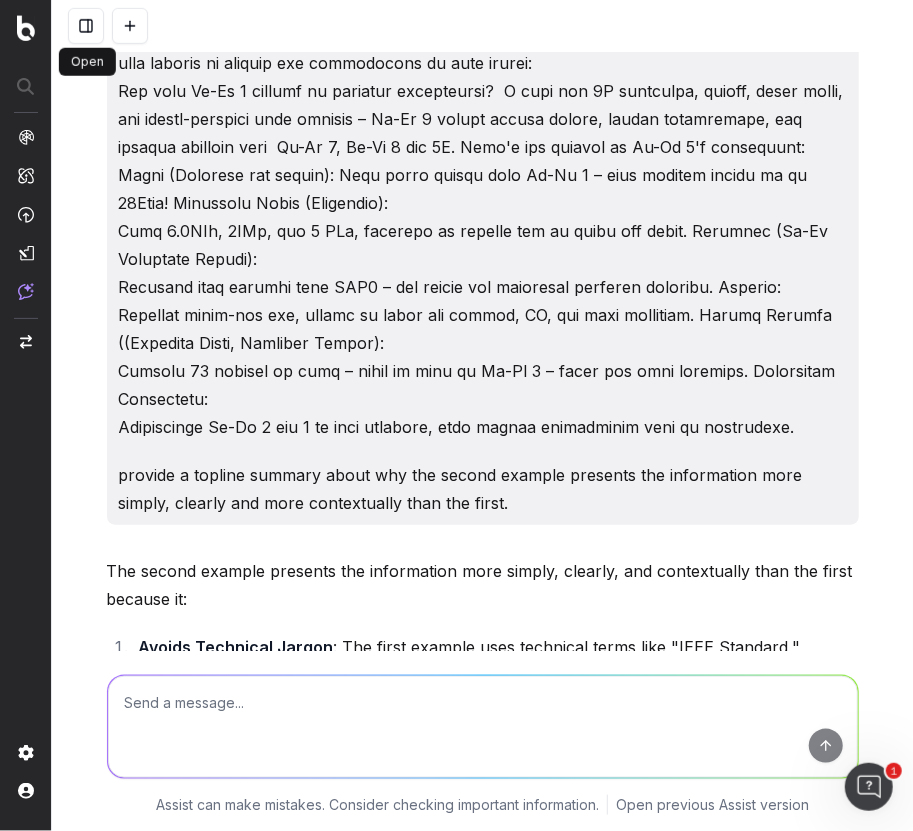 click at bounding box center [86, 26] 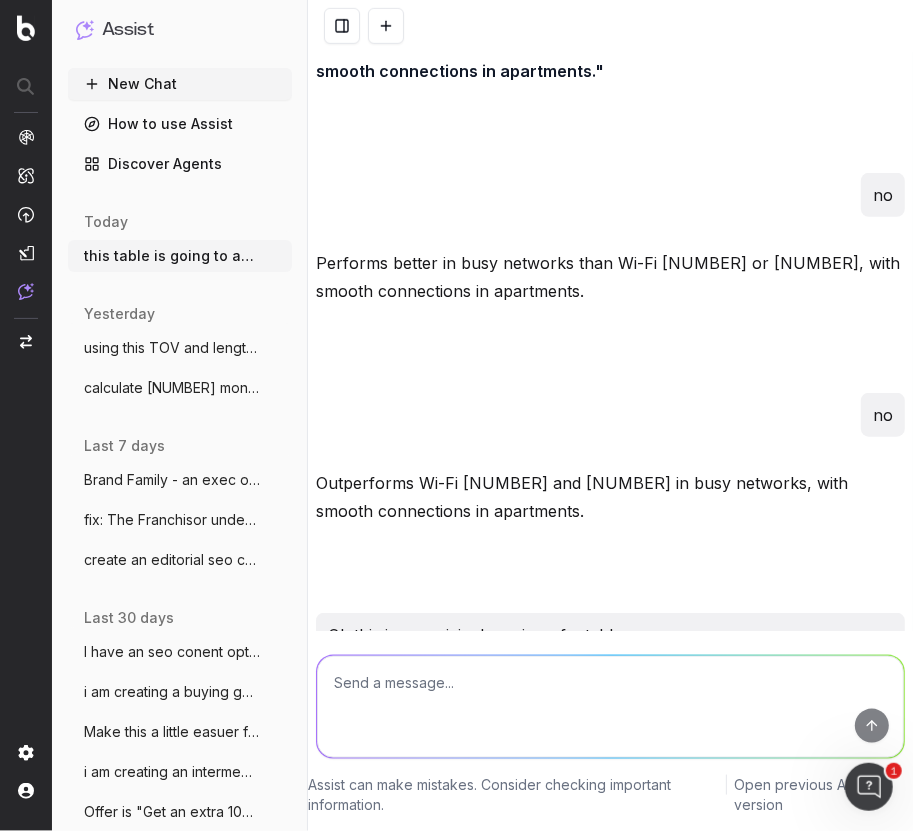 scroll, scrollTop: 31220, scrollLeft: 0, axis: vertical 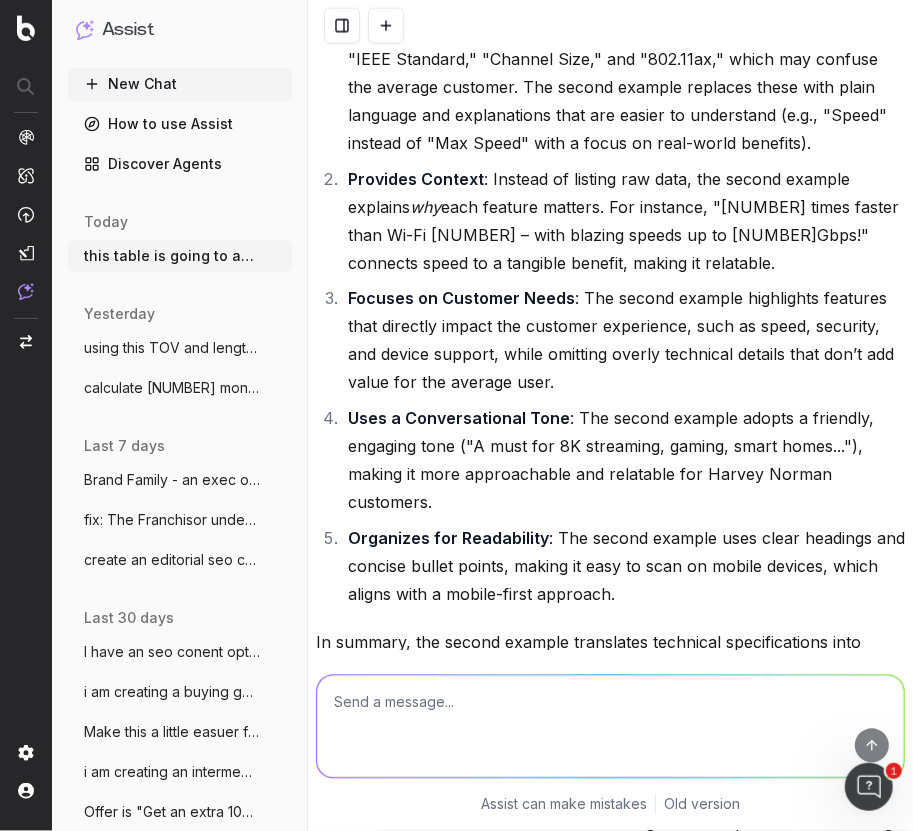 click at bounding box center (85, 29) 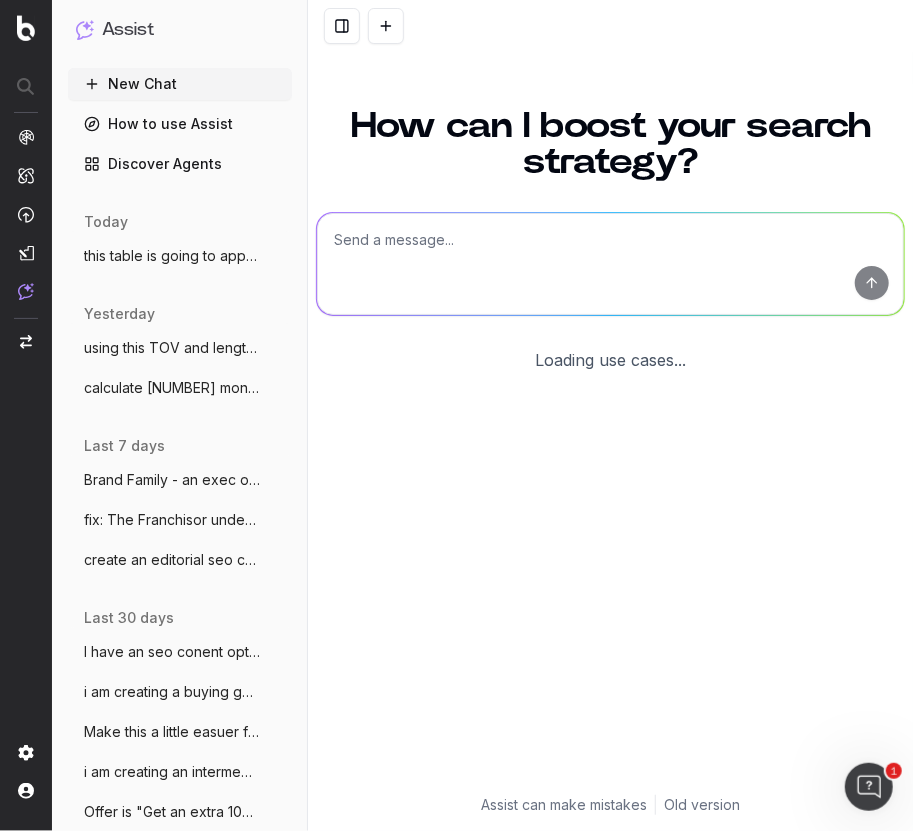 scroll, scrollTop: 0, scrollLeft: 0, axis: both 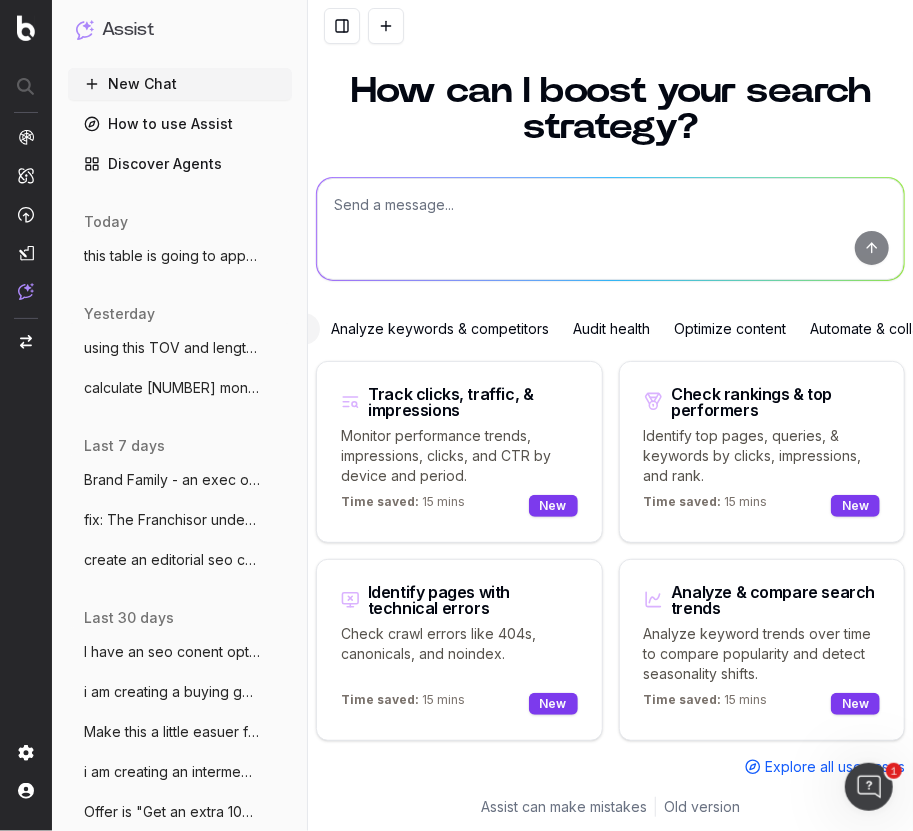 click on "this table is going to appear on a conte" at bounding box center [172, 256] 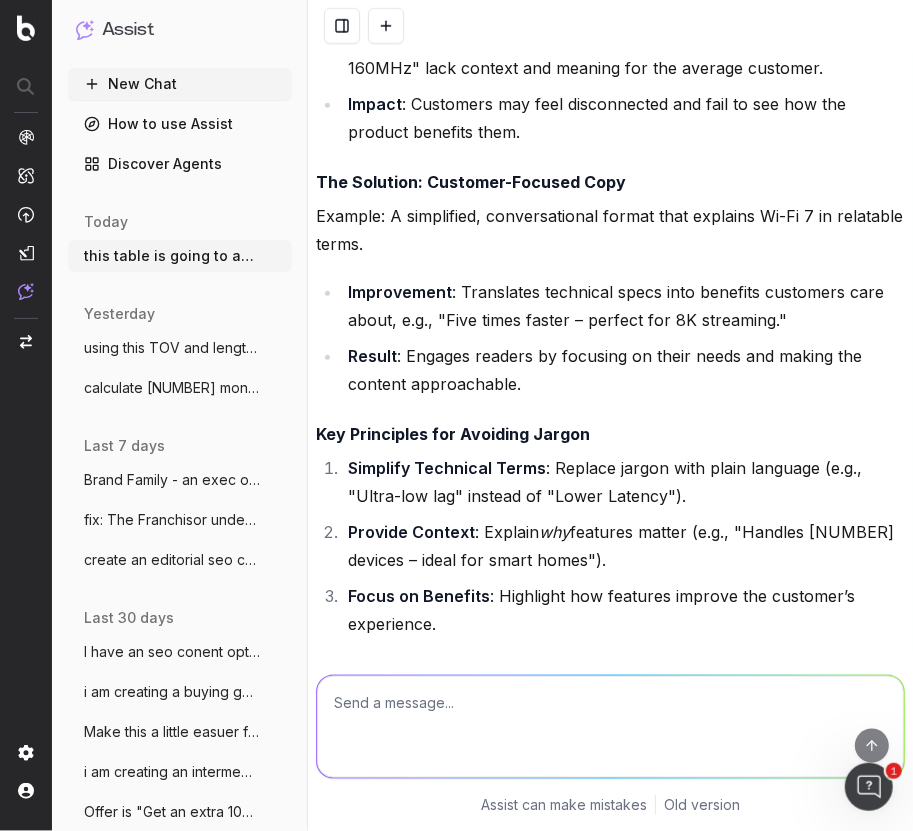 scroll, scrollTop: 35906, scrollLeft: 0, axis: vertical 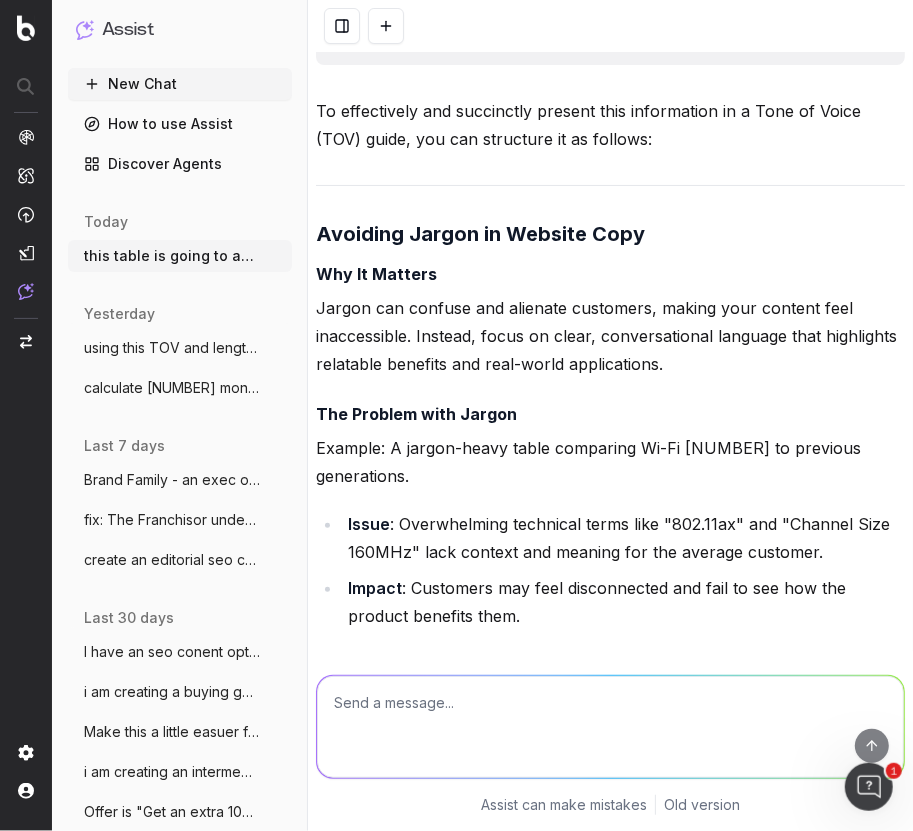 click on "Focus on Benefits : Highlight how features improve the customer’s experience." at bounding box center (623, 1094) 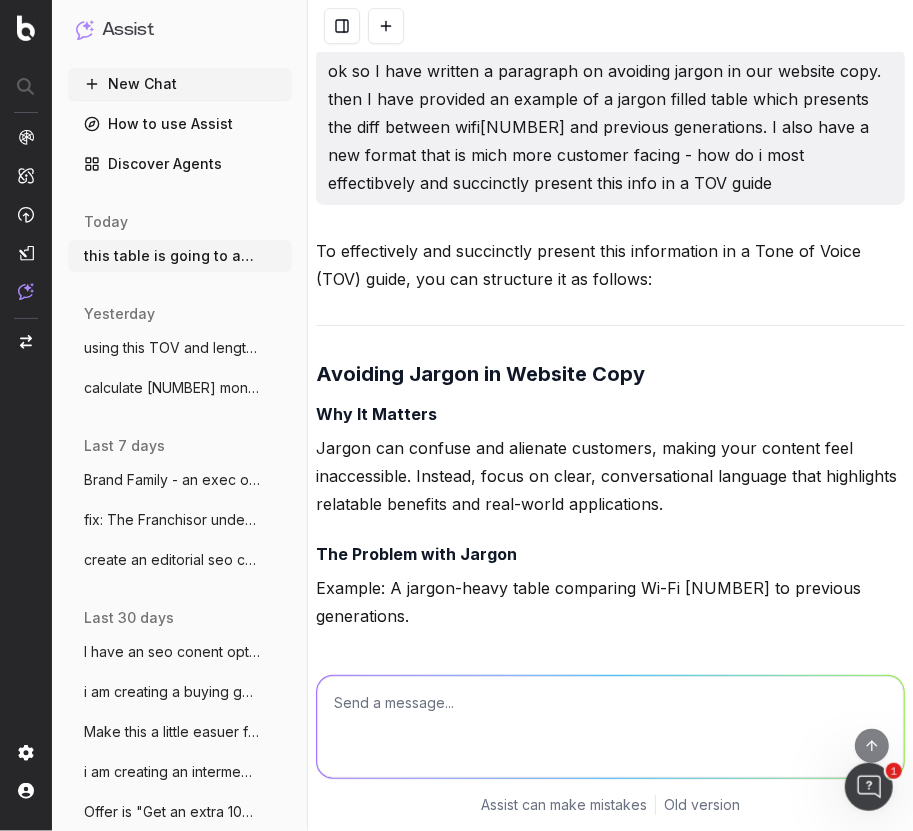 scroll, scrollTop: 35472, scrollLeft: 0, axis: vertical 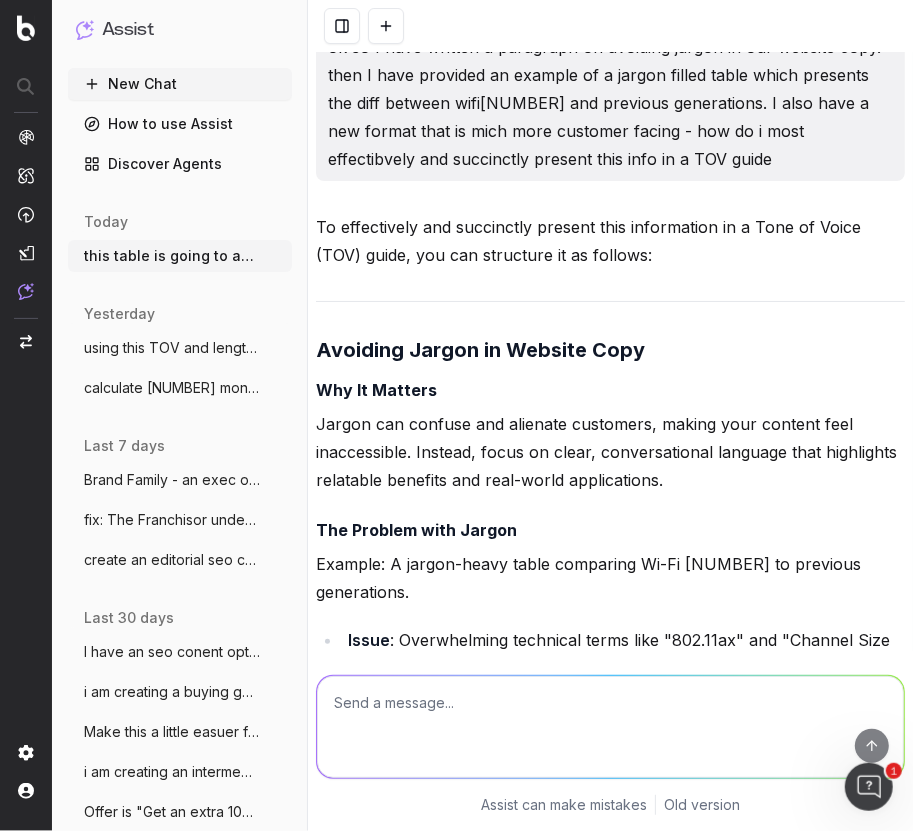 click on "Simplify Technical Terms : Replace jargon with plain language (e.g., "Ultra-low lag" instead of "Lower Latency").   Provide Context : Explain  why  features matter (e.g., "Handles 16 devices – ideal for smart homes").   Focus on Benefits : Highlight how features improve the customer’s experience.   Use a Conversational Tone : Write as if you’re speaking to a friend, making the content approachable.   Be Visual : Use scannable formats like bullet points, headings, or infographics to enhance readability." at bounding box center (610, 1210) 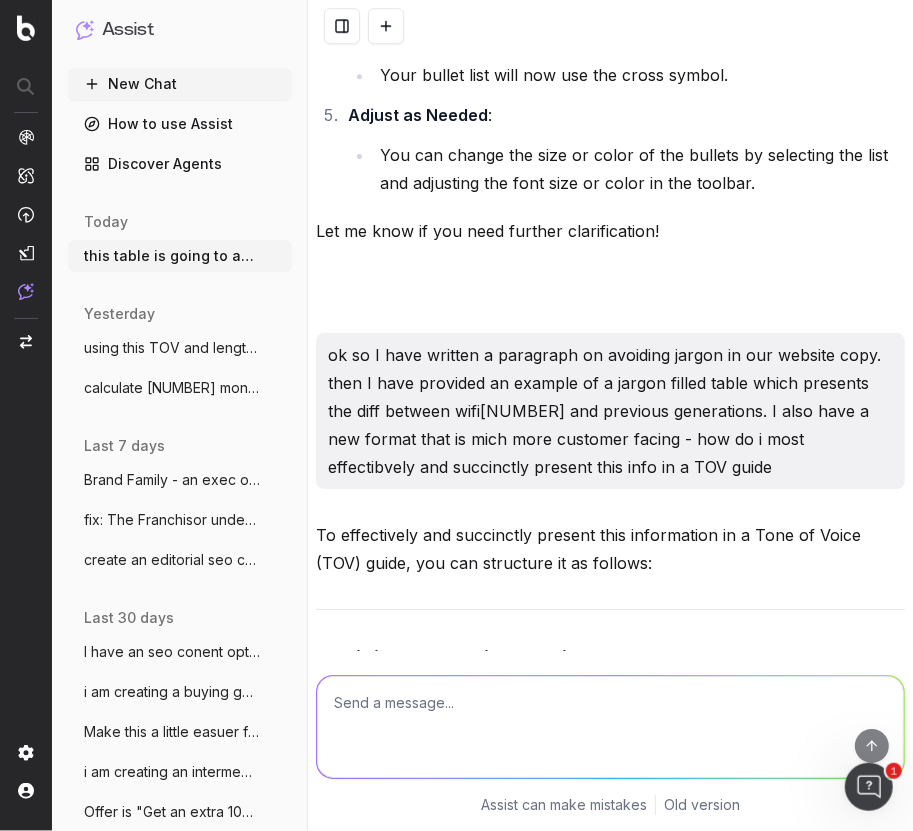 scroll, scrollTop: 35152, scrollLeft: 0, axis: vertical 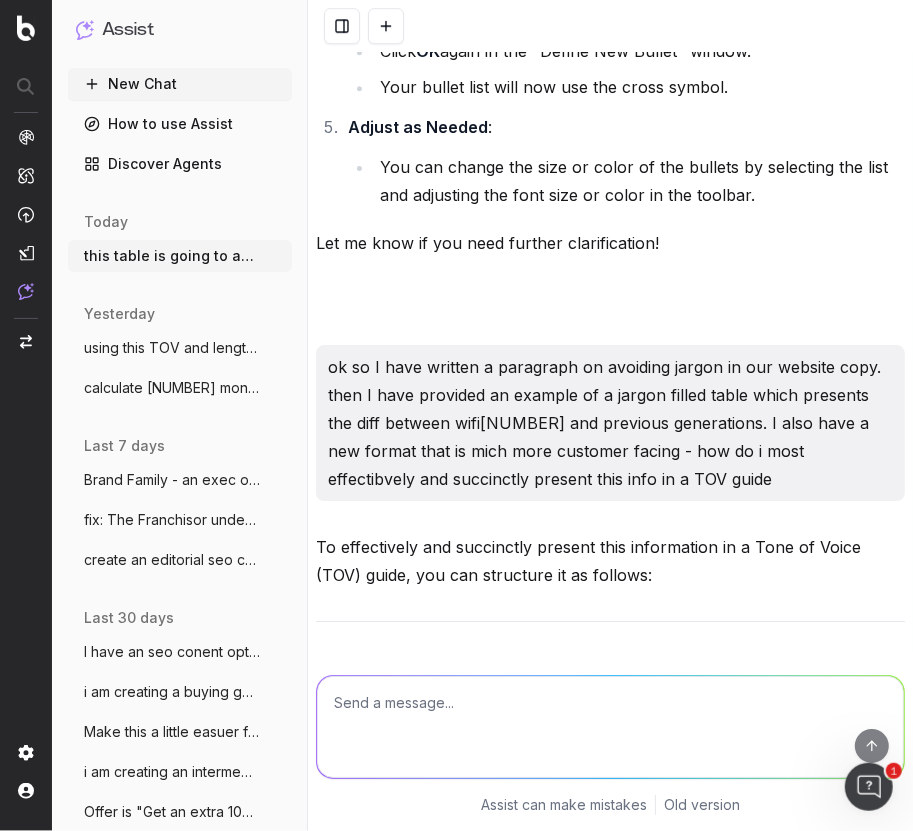 click at bounding box center (610, 727) 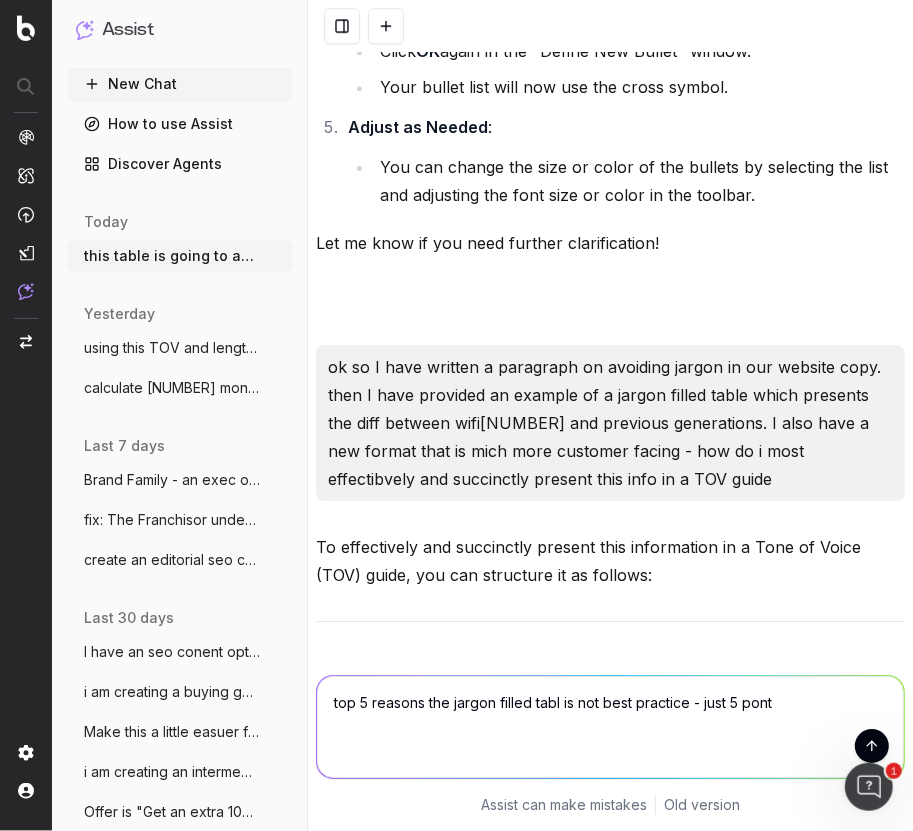 type on "top 5 reasons the jargon filled tabl is not best practice - just 5 ponts" 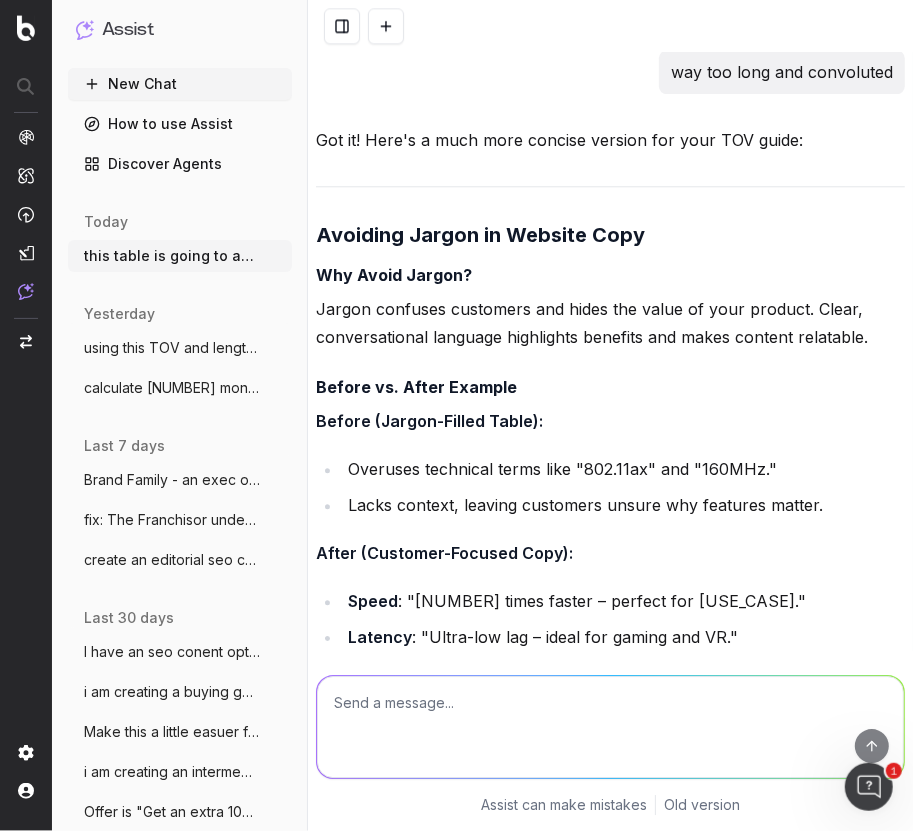 scroll, scrollTop: 37452, scrollLeft: 0, axis: vertical 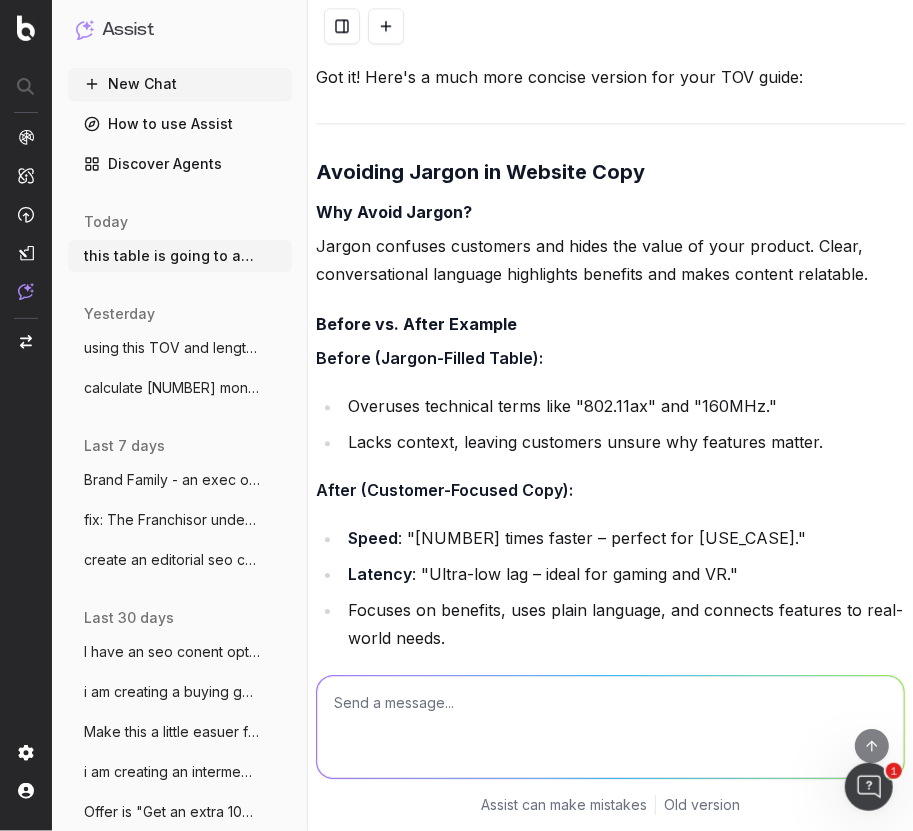 click on "Overly Technical : Focuses on specifications instead of relatable, real-world applications." at bounding box center (623, 1329) 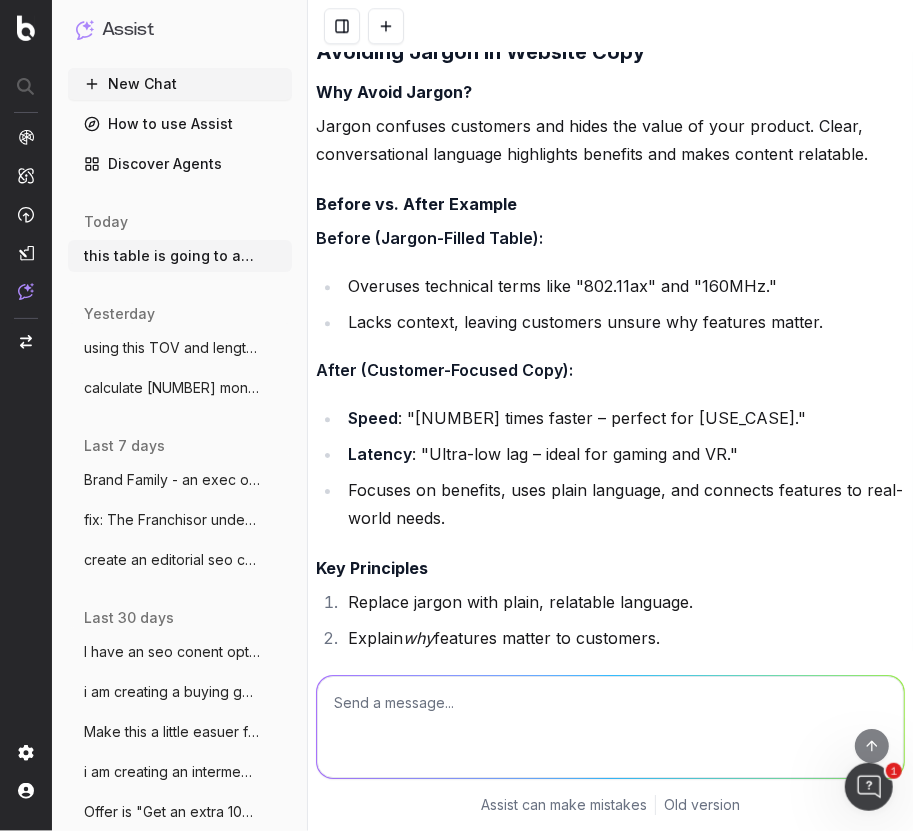 click at bounding box center [610, 727] 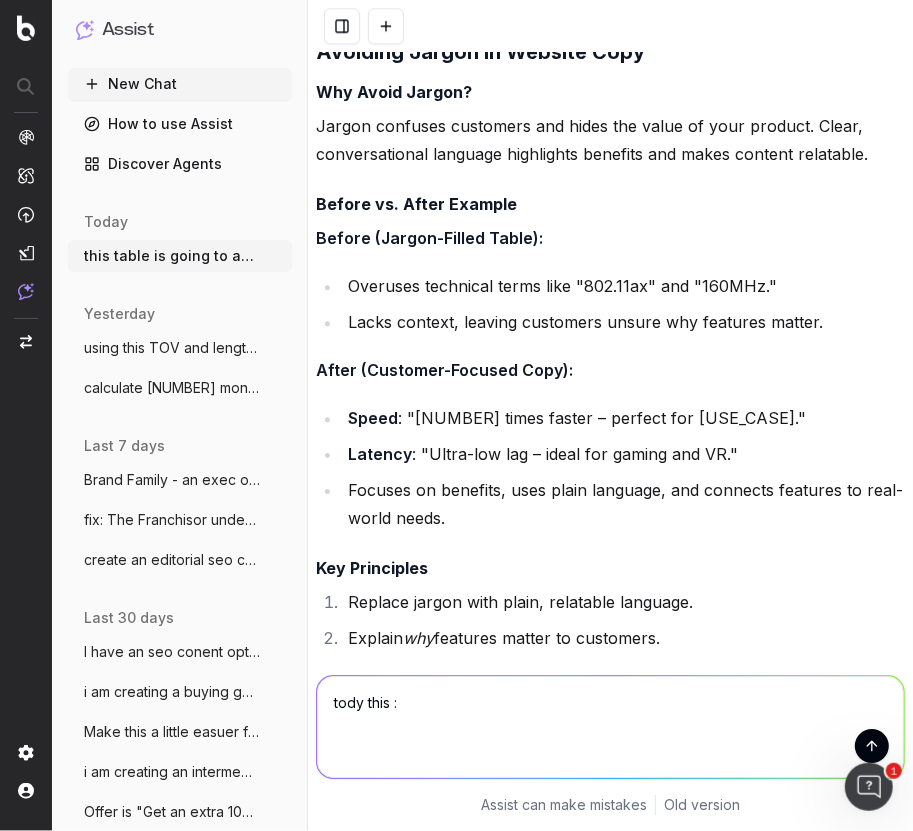 paste on "Ï	Dense tables are incredibly difficult to view on mobile – a key issue for Harvey Norman as we are mobile first" 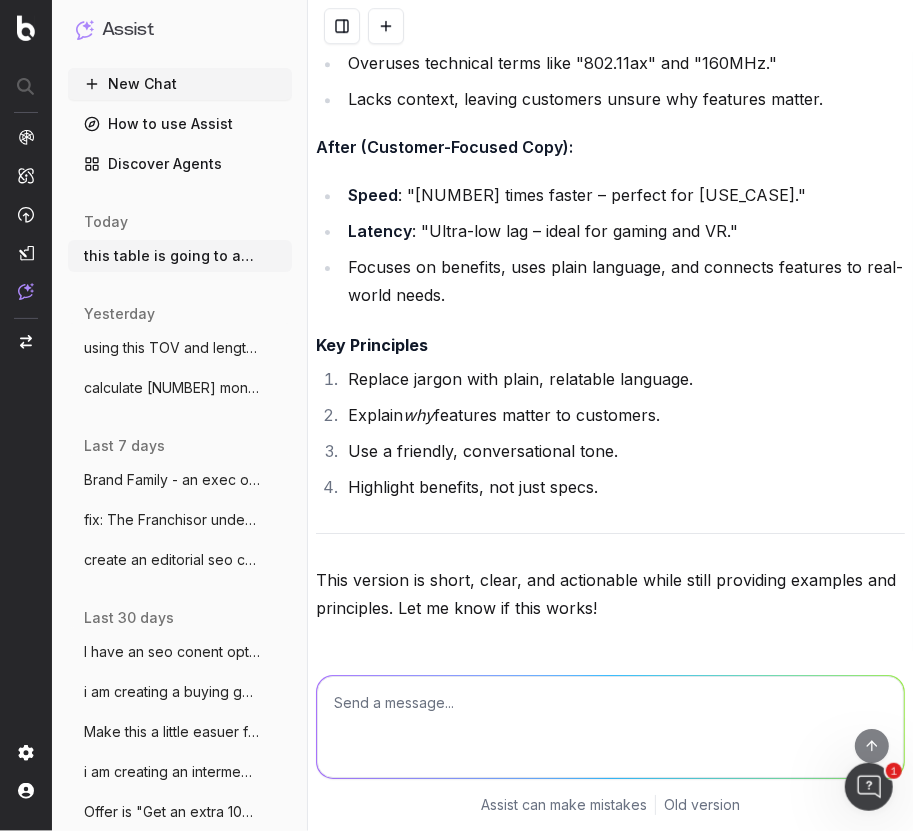 scroll, scrollTop: 37875, scrollLeft: 0, axis: vertical 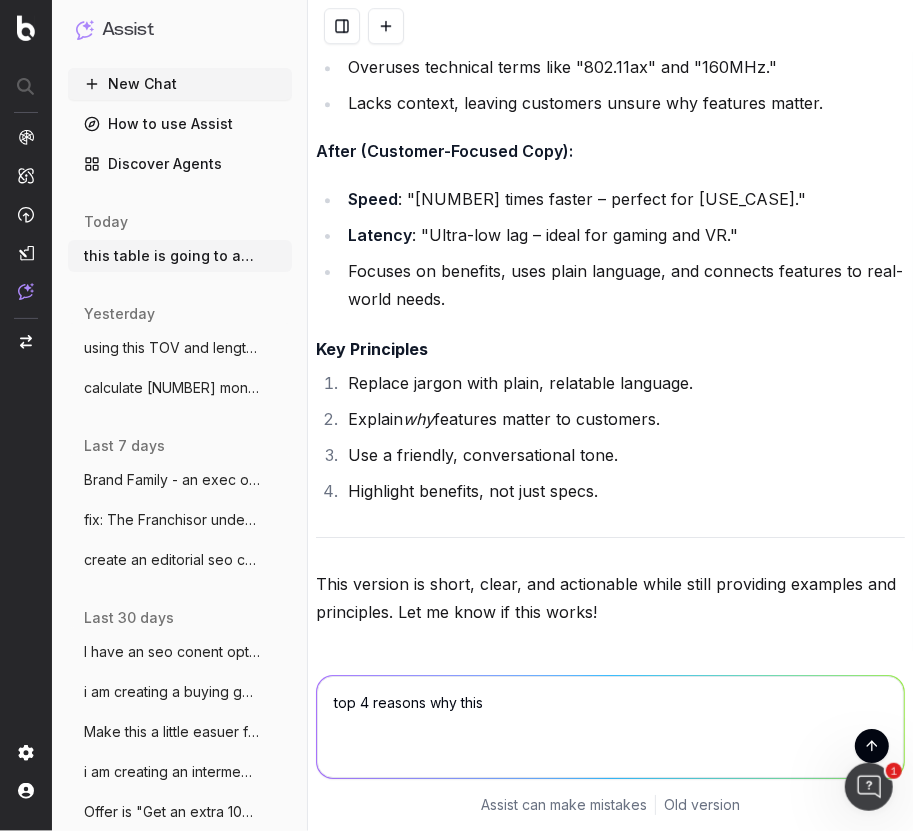 paste on "Here's the lowdown on Wi-Fi 7's highlights:
o	Speed (Gigabits per second): Five times faster than Wi-Fi 6 – with blazing speeds up to 46Gbps!
o	Frequency Bands (Gigahertz): Uses 2.4GHz, 5GHz, and 6 GHz, offering an optimal mix of speed and range.
o	Security (Wi-Fi Protected Access): Protects your network with WPA3 – the latest and strongest security standard.
o	Latency: Delivers ultra-low delay, making it ideal for gaming, VR, and live streaming.
o	Device Support ((Multiple Input, Multiple Output): Handles 16 devices at once – twice as many as Wi-Fi 6 – ideal for busy networks.
o	Congestion Management: Outperforms Wi-Fi 5 and 6 in busy networks, with smooth connections even in apartments." 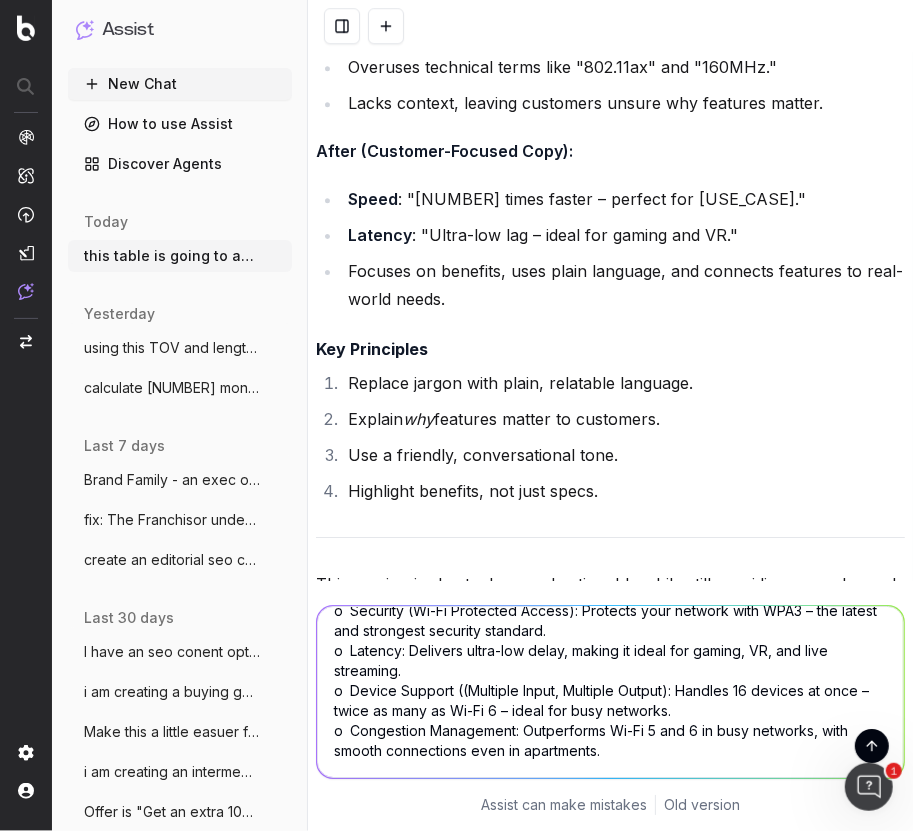 scroll, scrollTop: 0, scrollLeft: 0, axis: both 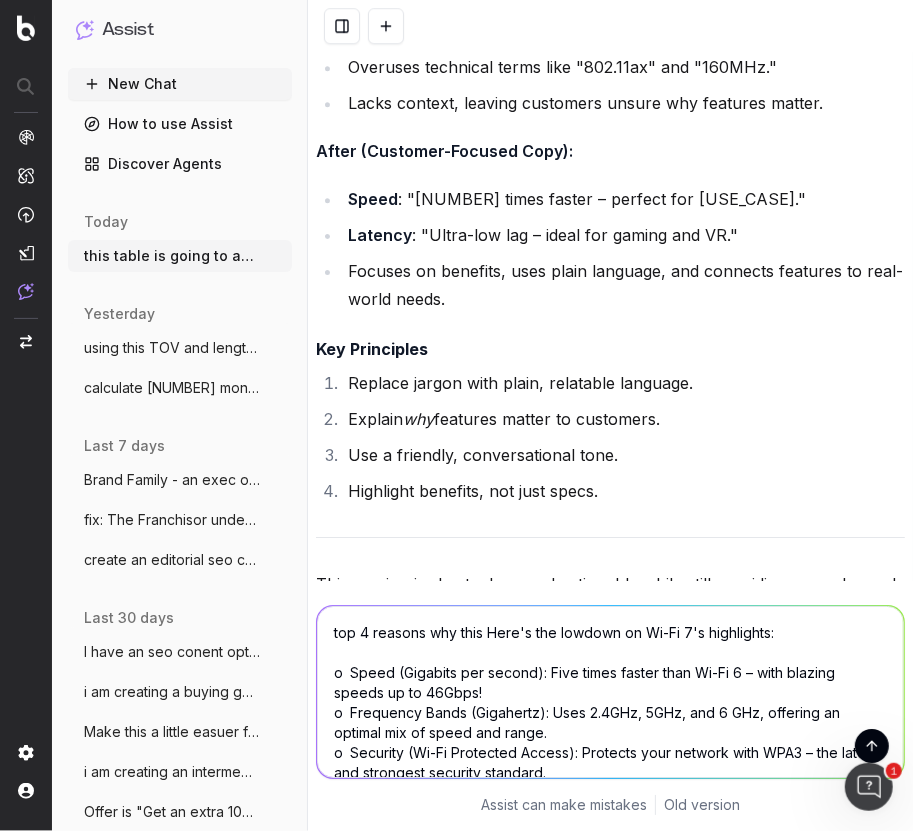 click on "top 4 reasons why this Here's the lowdown on Wi-Fi 7's highlights:
o	Speed (Gigabits per second): Five times faster than Wi-Fi 6 – with blazing speeds up to 46Gbps!
o	Frequency Bands (Gigahertz): Uses 2.4GHz, 5GHz, and 6 GHz, offering an optimal mix of speed and range.
o	Security (Wi-Fi Protected Access): Protects your network with WPA3 – the latest and strongest security standard.
o	Latency: Delivers ultra-low delay, making it ideal for gaming, VR, and live streaming.
o	Device Support ((Multiple Input, Multiple Output): Handles 16 devices at once – twice as many as Wi-Fi 6 – ideal for busy networks.
o	Congestion Management: Outperforms Wi-Fi 5 and 6 in busy networks, with smooth connections even in apartments." at bounding box center (610, 692) 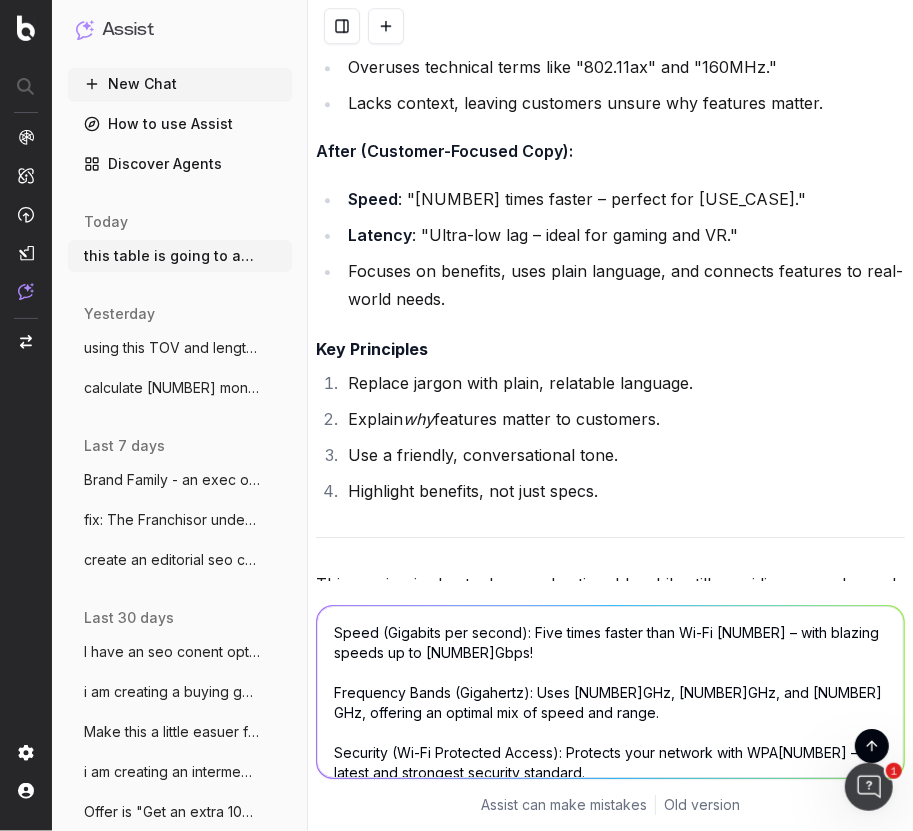 type on "Speed (Gigabits per second): Five times faster than Wi-Fi [NUMBER] – with blazing speeds up to [NUMBER]Gbps!
Frequency Bands (Gigahertz): Uses [NUMBER]GHz, [NUMBER]GHz, and [NUMBER] GHz, offering an optimal mix of speed and range.
Security (Wi-Fi Protected Access): Protects your network with WPA[NUMBER] – the latest and strongest security standard.
Latency: Delivers ultra-low delay, making it ideal for gaming, VR, and live streaming.
Device Support ((Multiple Input, Multiple Output): Handles [NUMBER] devices at once – twice as many as Wi-Fi [NUMBER] – ideal for busy networks.
Congestion Management: Outperforms Wi-Fi [NUMBER] and [NUMBER] in busy networks, with smooth connections even in apartments." 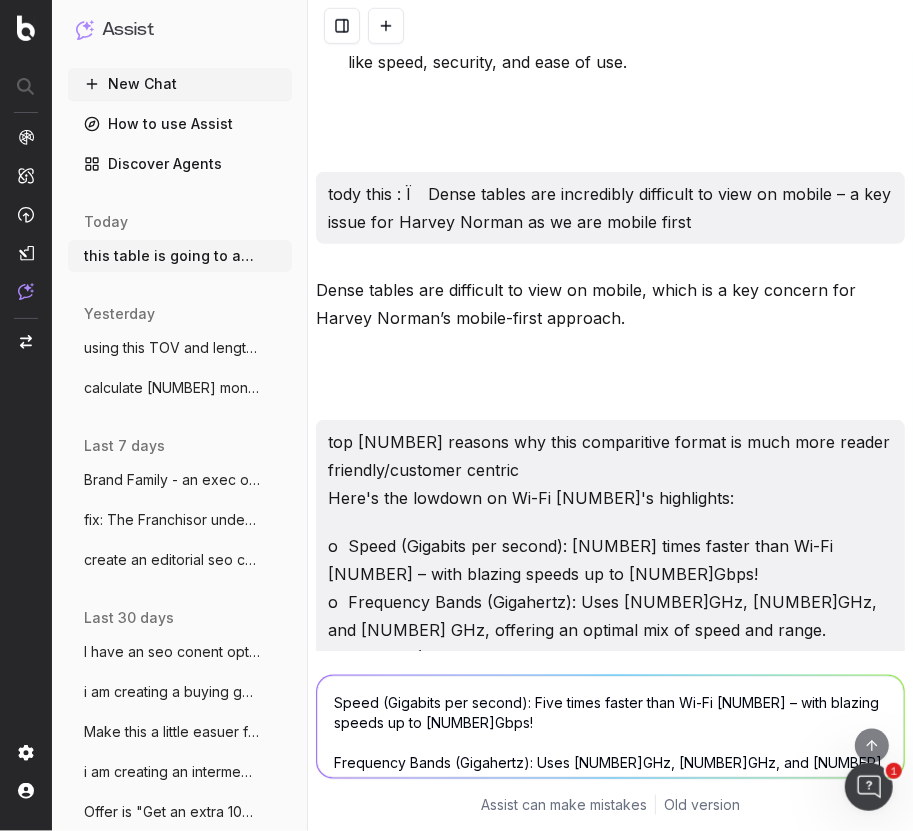 scroll, scrollTop: 38862, scrollLeft: 0, axis: vertical 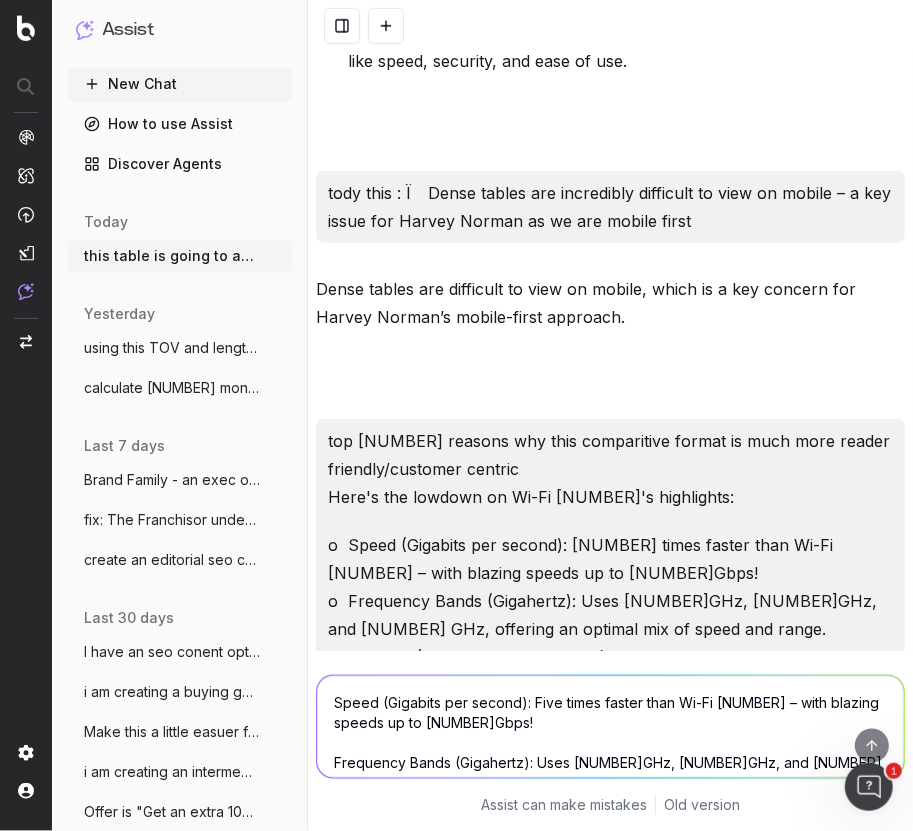 drag, startPoint x: 697, startPoint y: 445, endPoint x: 527, endPoint y: 342, distance: 198.7687 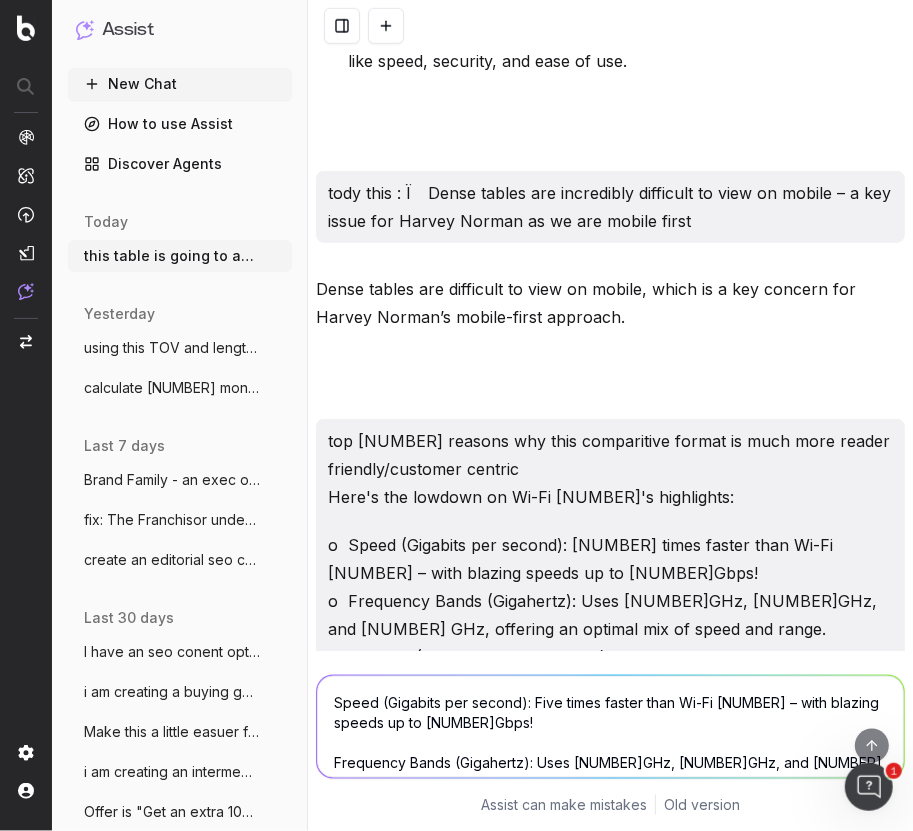 drag, startPoint x: 369, startPoint y: 253, endPoint x: 699, endPoint y: 621, distance: 494.2914 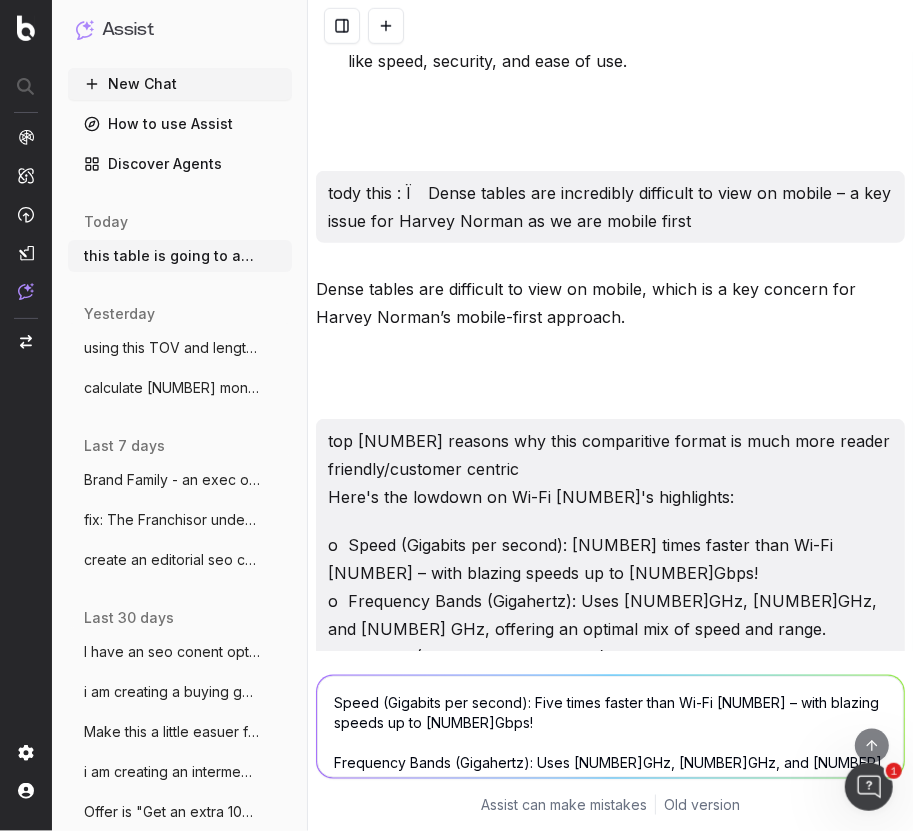 click on "Top 4 Reasons This Comparative Format is More Reader-Friendly and Customer-Centric Simplifies Technical Jargon : Replaces complex terms like "[TECH_TERM]" with plain language and relatable explanations (e.g., "Five times faster than Wi-Fi 6").   Focuses on Benefits : Highlights how features improve the customer’s experience, such as "ideal for gaming, VR, and live streaming," instead of listing raw specs.   Scannable and Mobile-Friendly : Uses a clear, bullet-point format that’s easy to read on mobile devices, aligning with Harvey Norman’s mobile-first approach.   Relatable Context : Links features to real-world applications (e.g., "Handles [NUMBER] devices at once – ideal for busy networks"), making the information relevant to everyday needs." at bounding box center [610, 1225] 